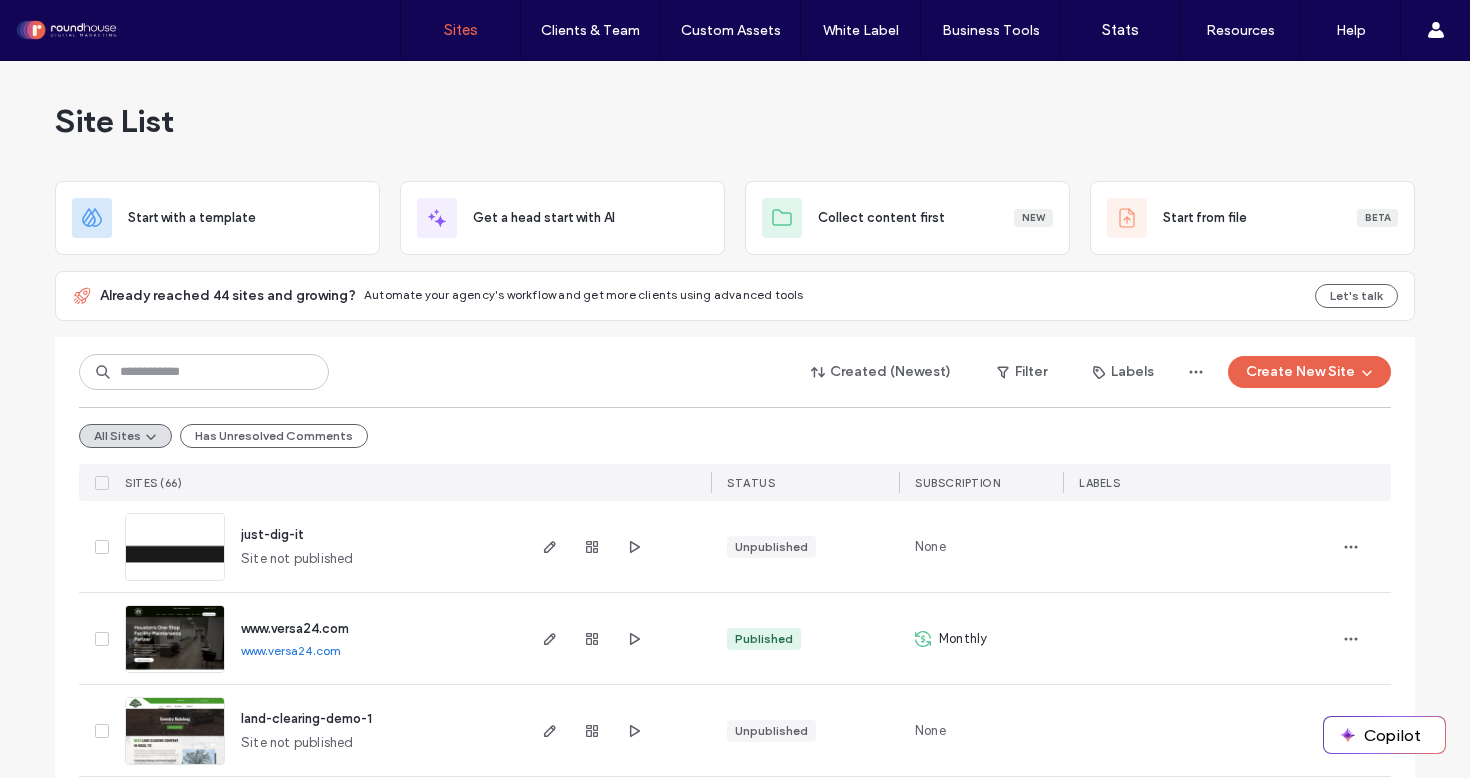 scroll, scrollTop: 0, scrollLeft: 0, axis: both 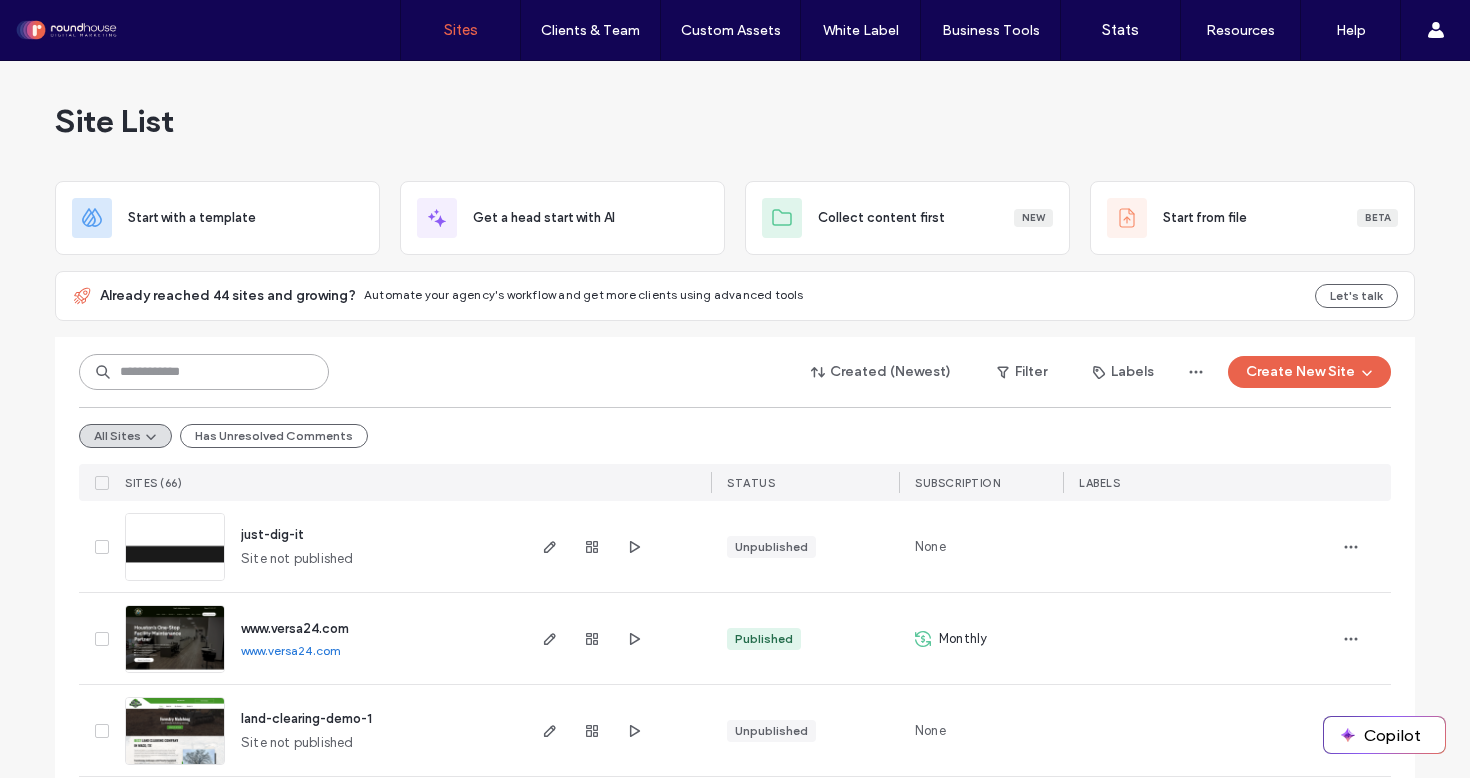 click at bounding box center [204, 372] 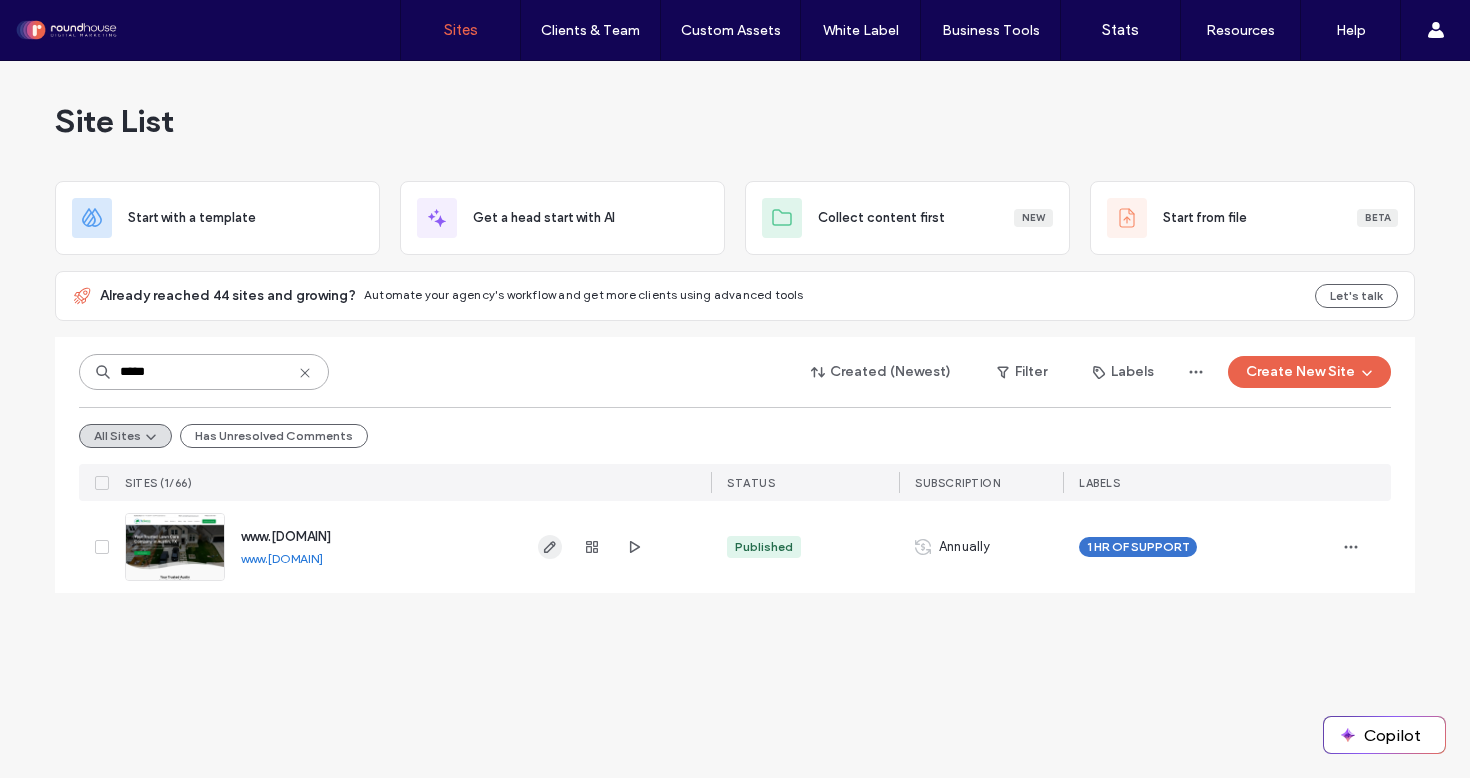type on "*****" 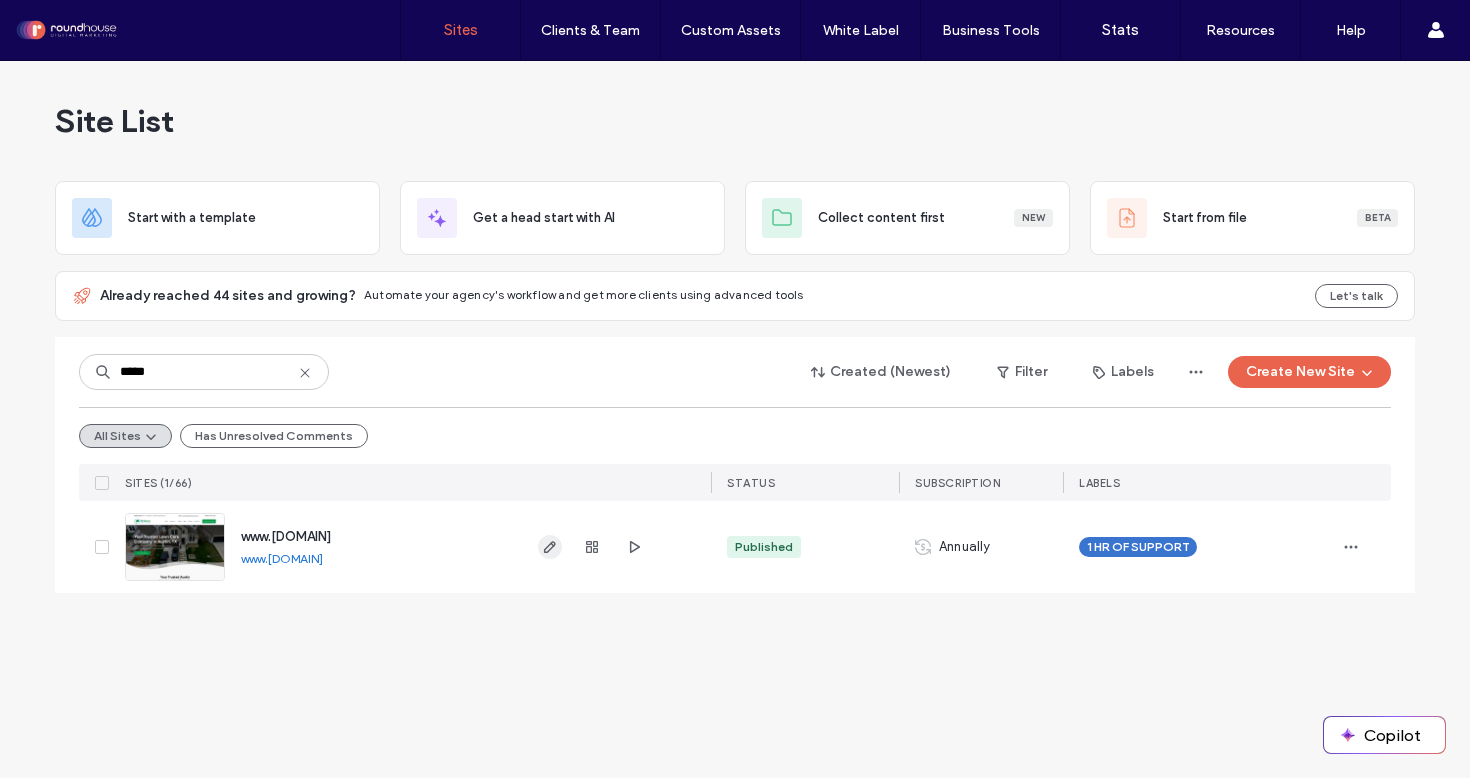click 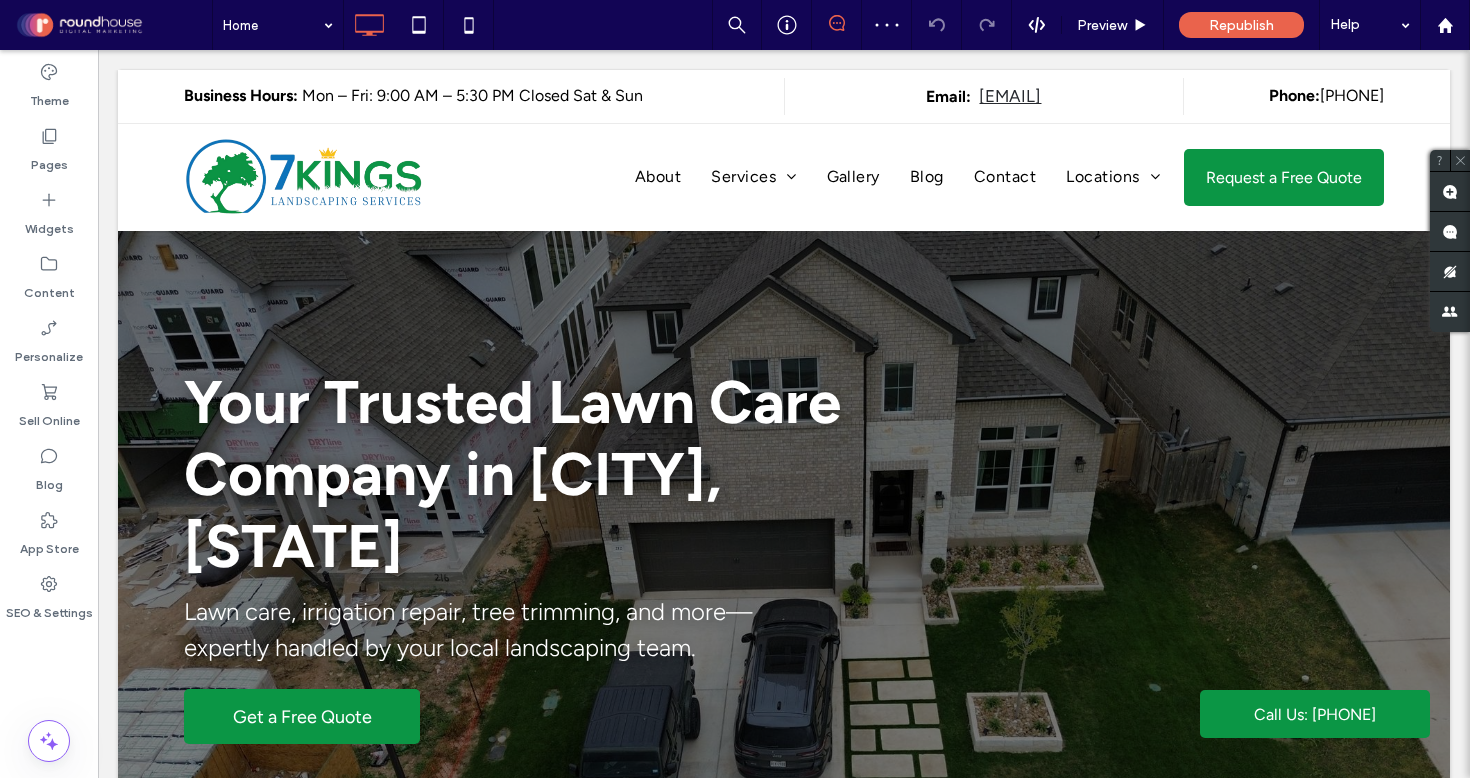 scroll, scrollTop: 0, scrollLeft: 0, axis: both 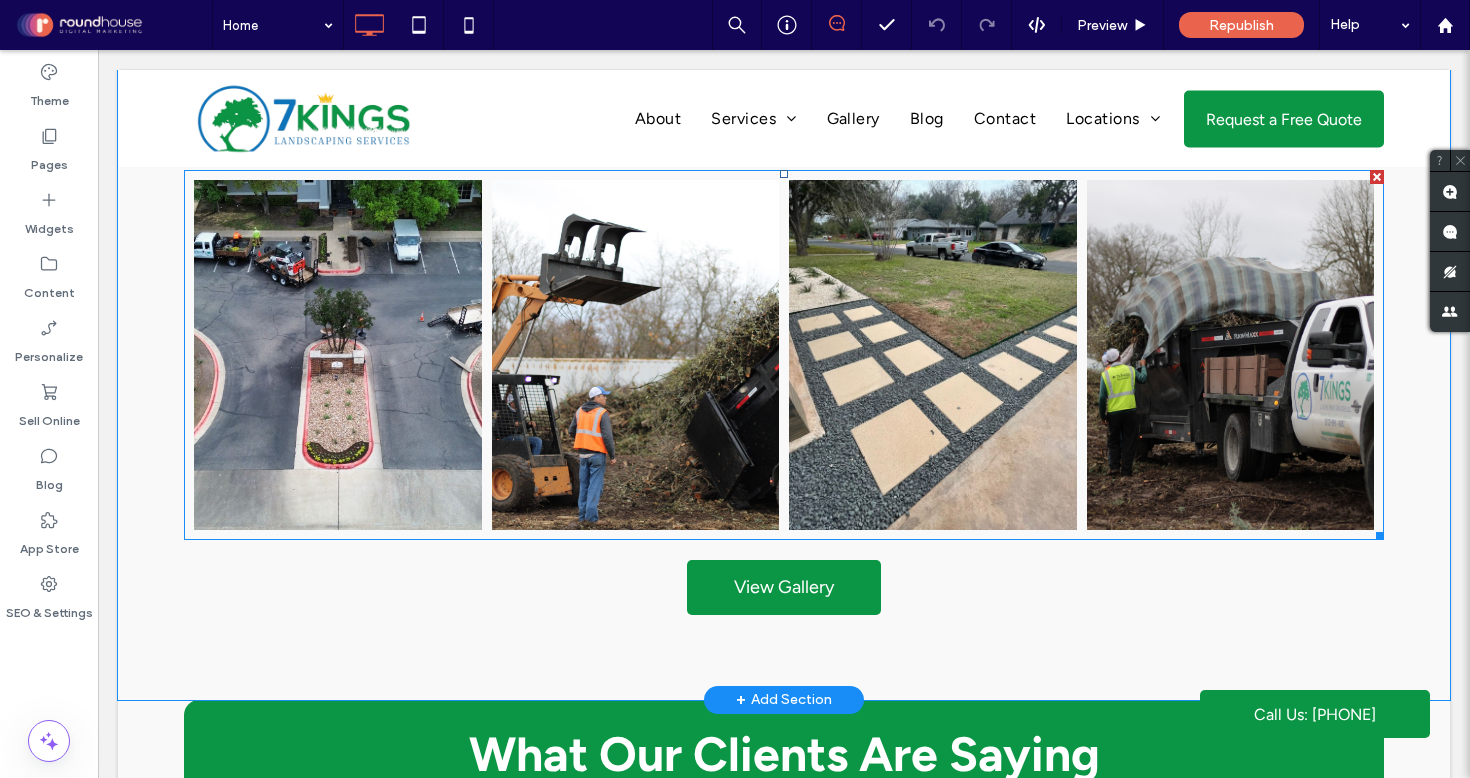 click at bounding box center [636, 355] 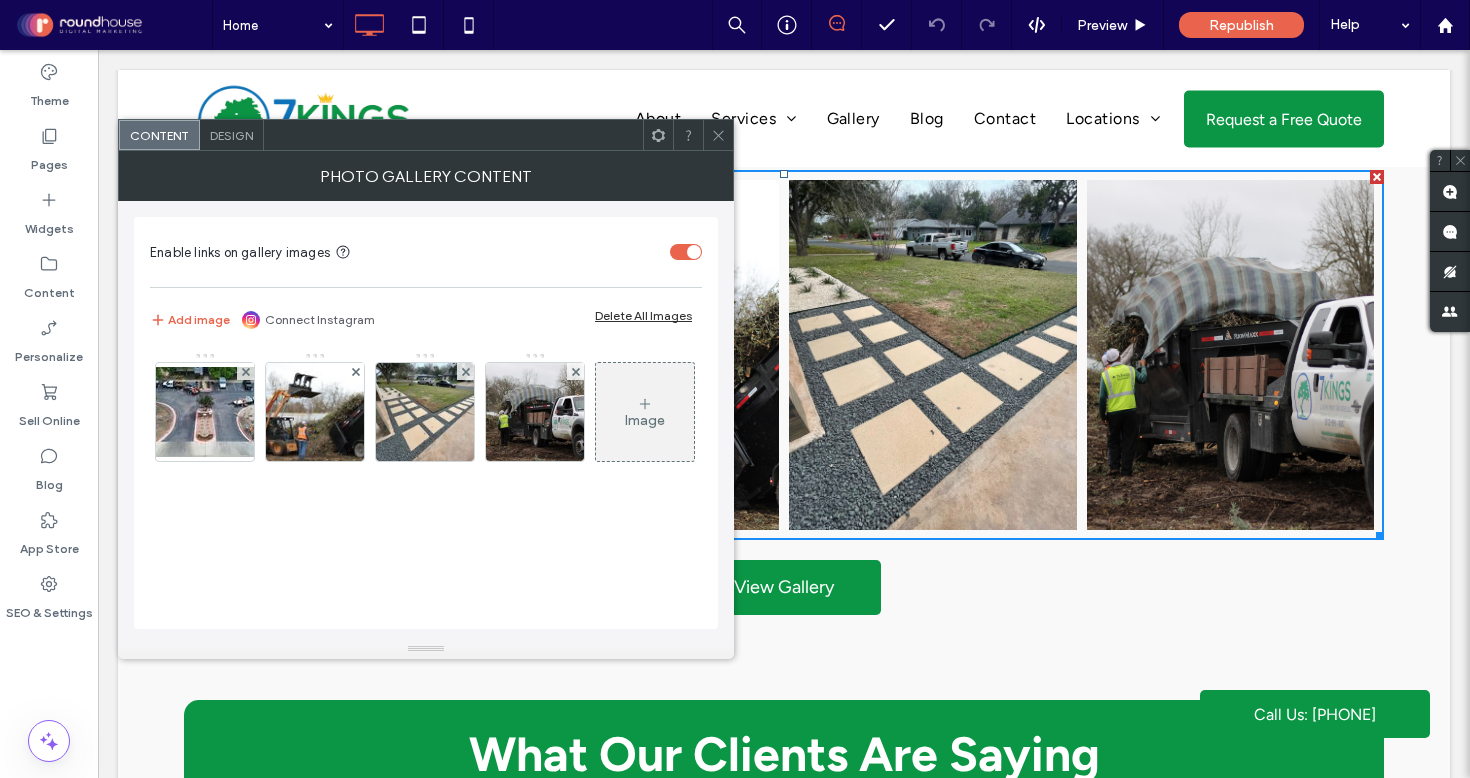 click on "Design" at bounding box center (232, 135) 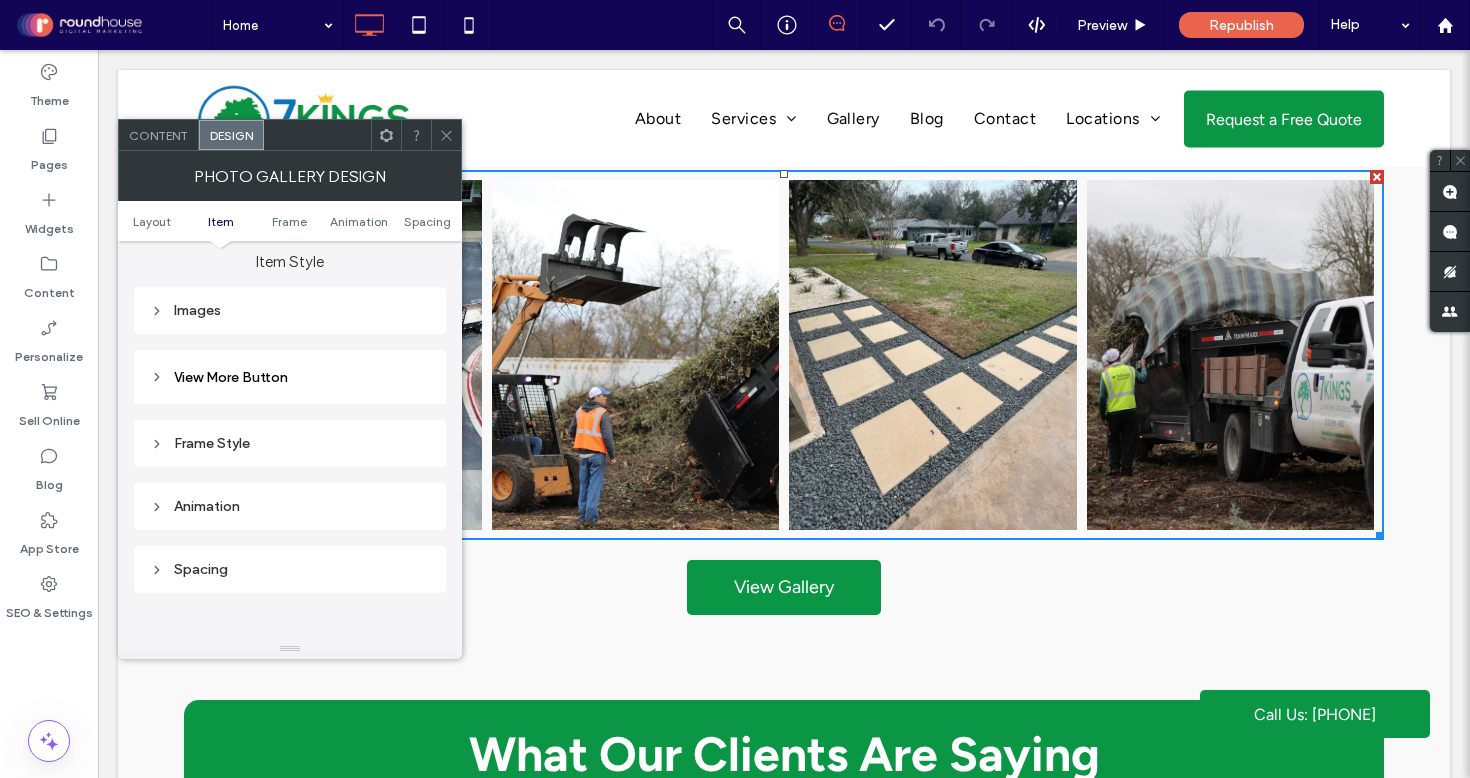 scroll, scrollTop: 730, scrollLeft: 0, axis: vertical 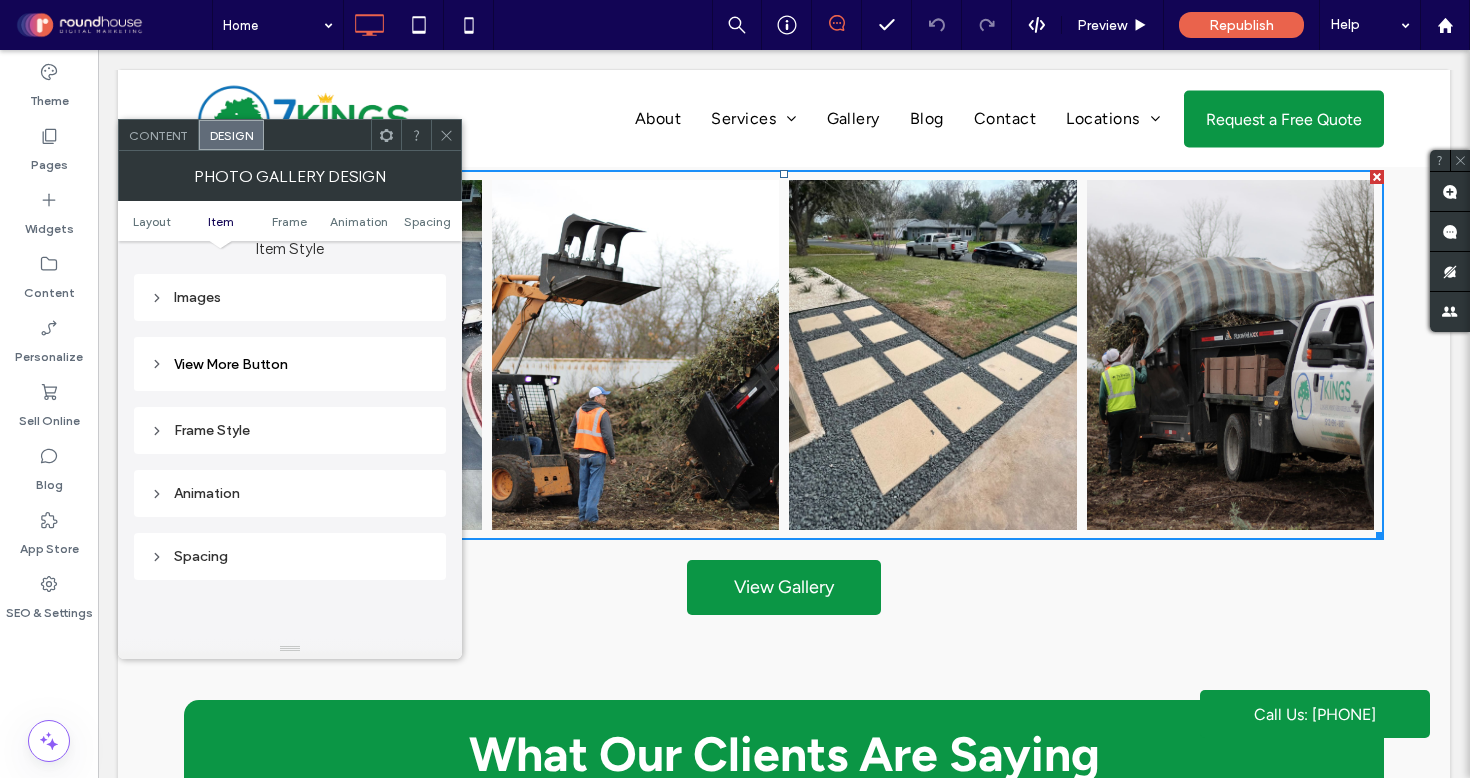 click on "Images" at bounding box center (290, 297) 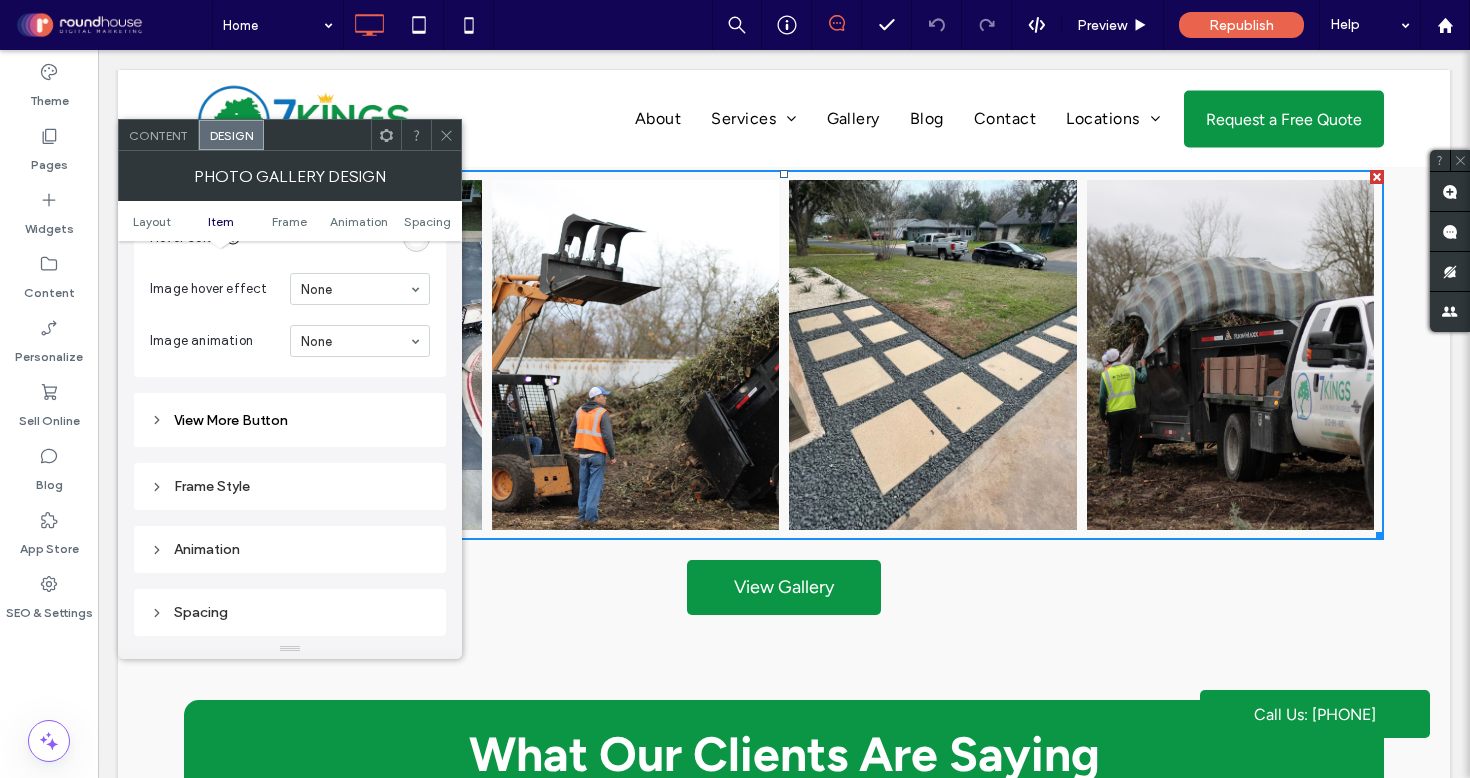 click on "View More Button" at bounding box center (231, 420) 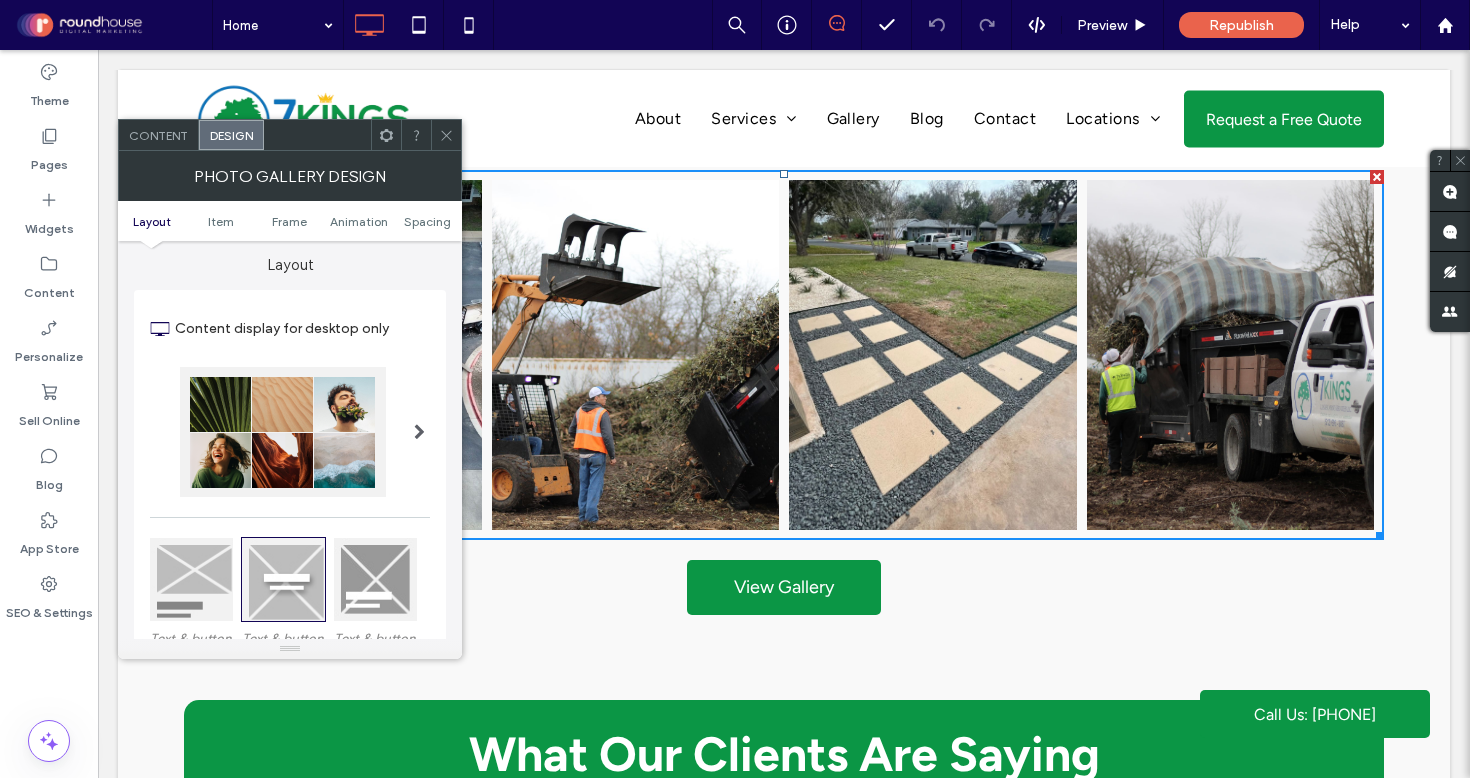scroll, scrollTop: 0, scrollLeft: 0, axis: both 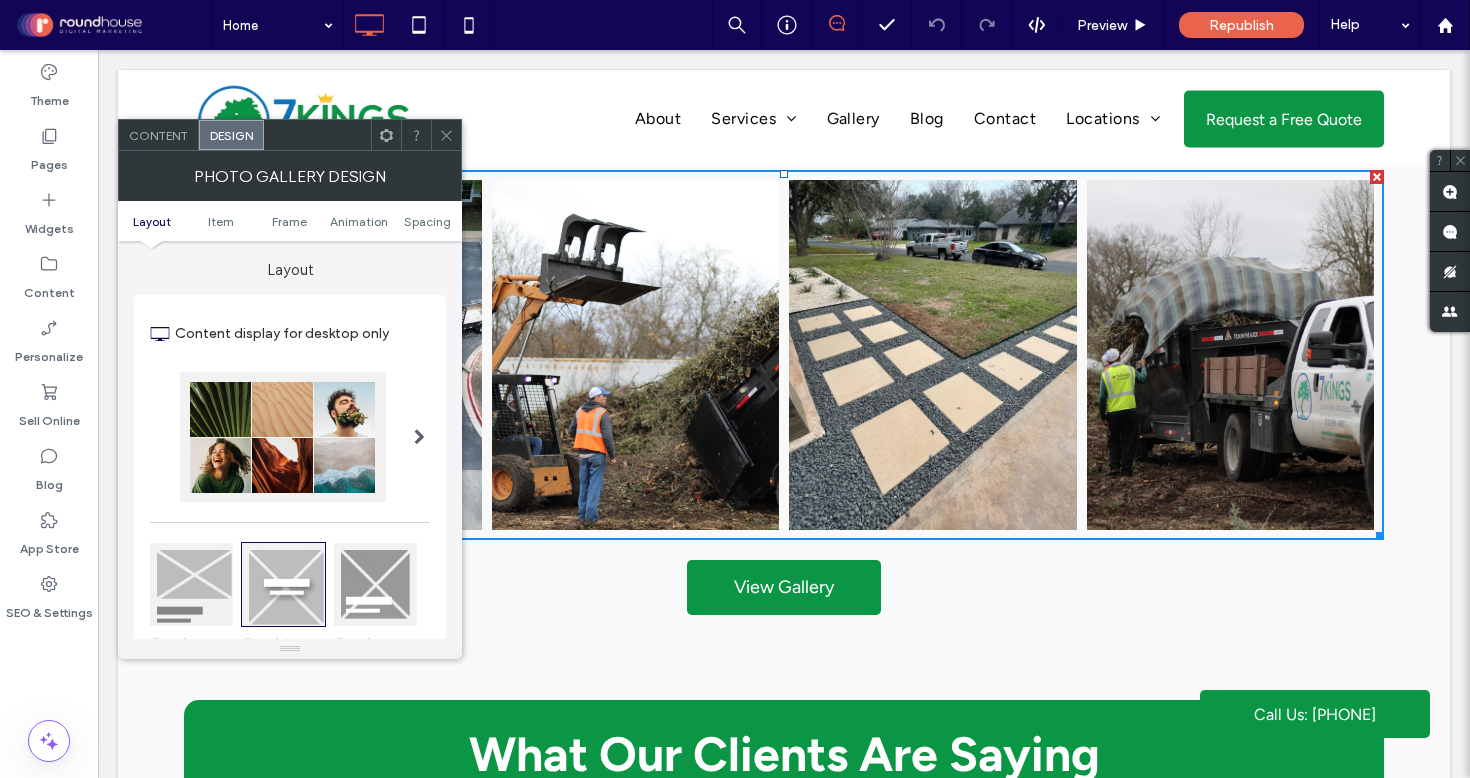 click on "Content" at bounding box center [158, 135] 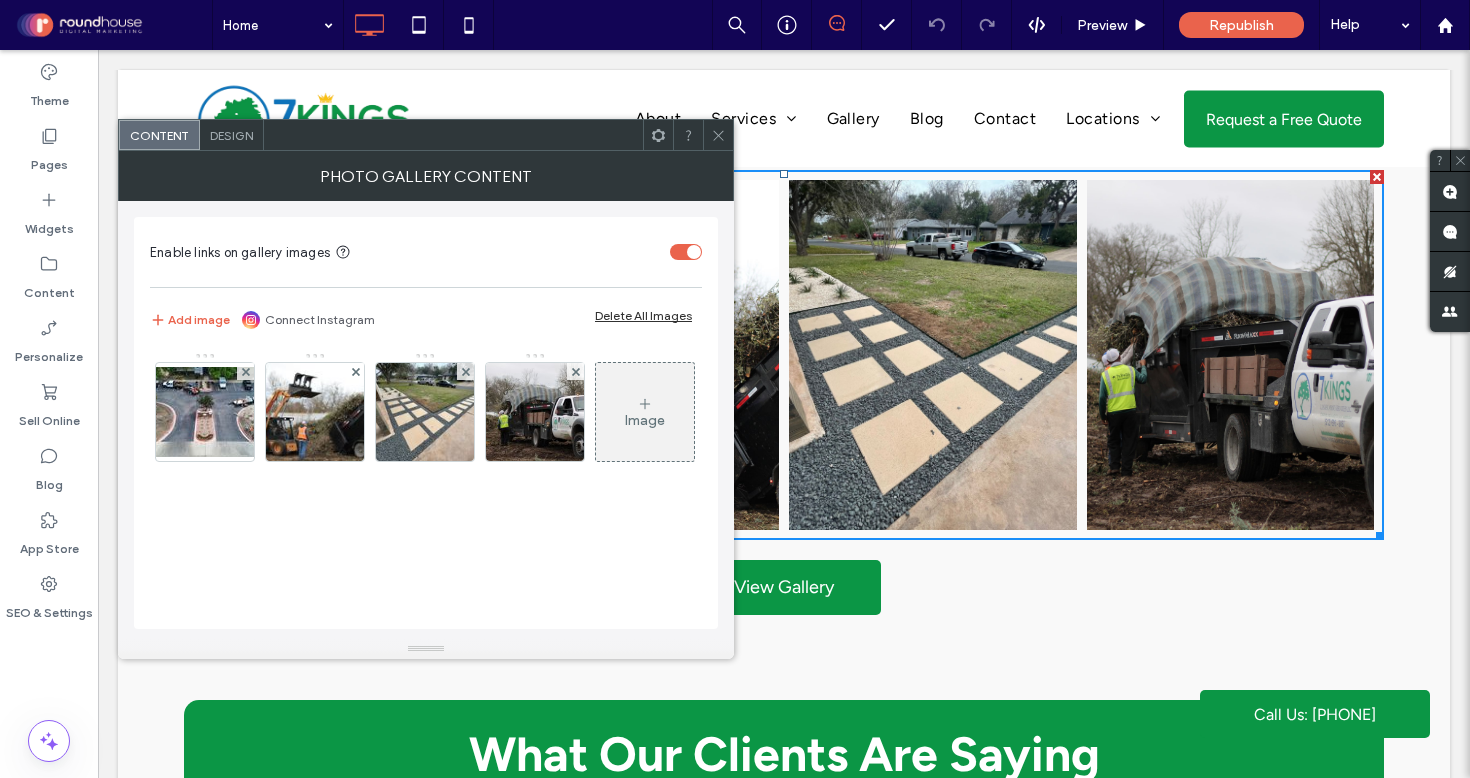 scroll, scrollTop: 0, scrollLeft: 0, axis: both 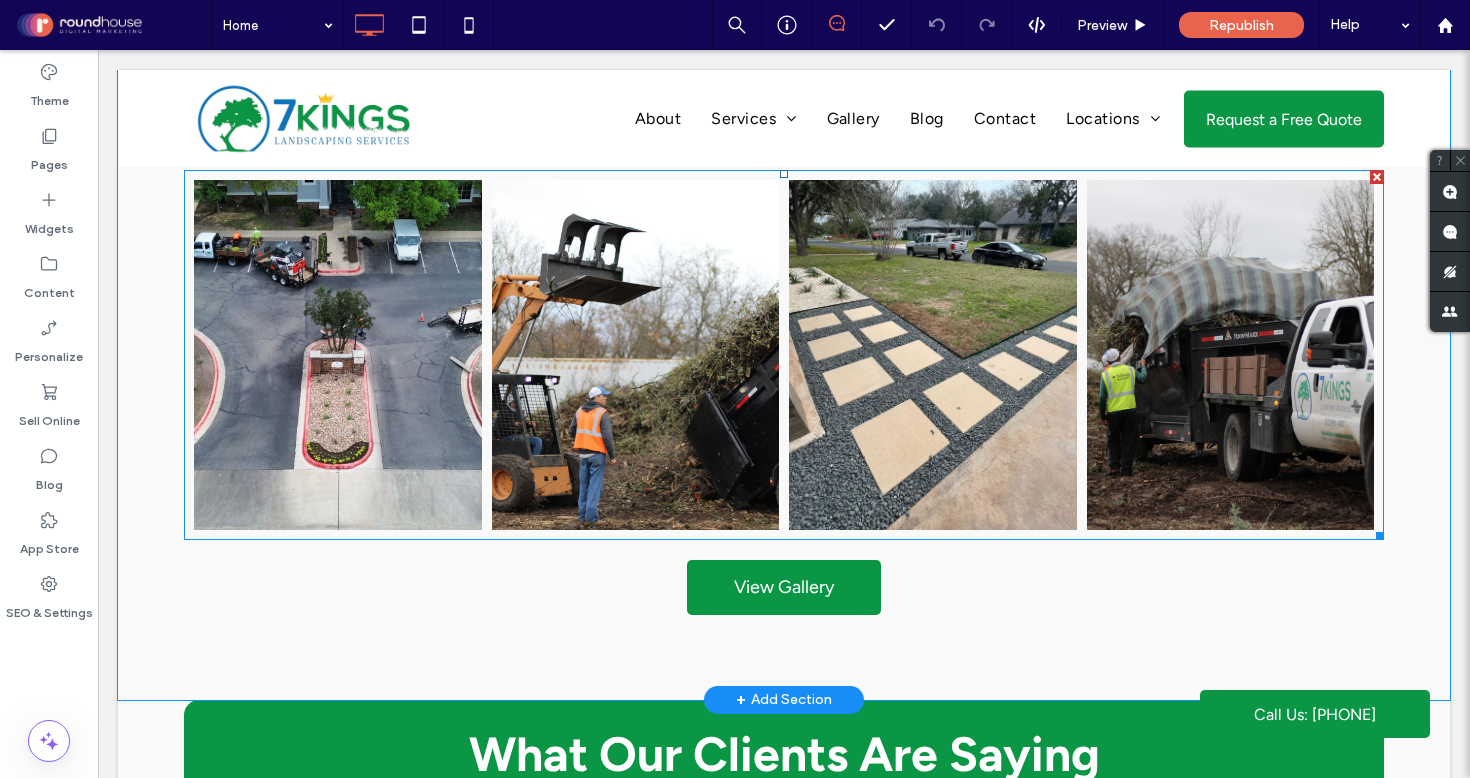 click at bounding box center (636, 355) 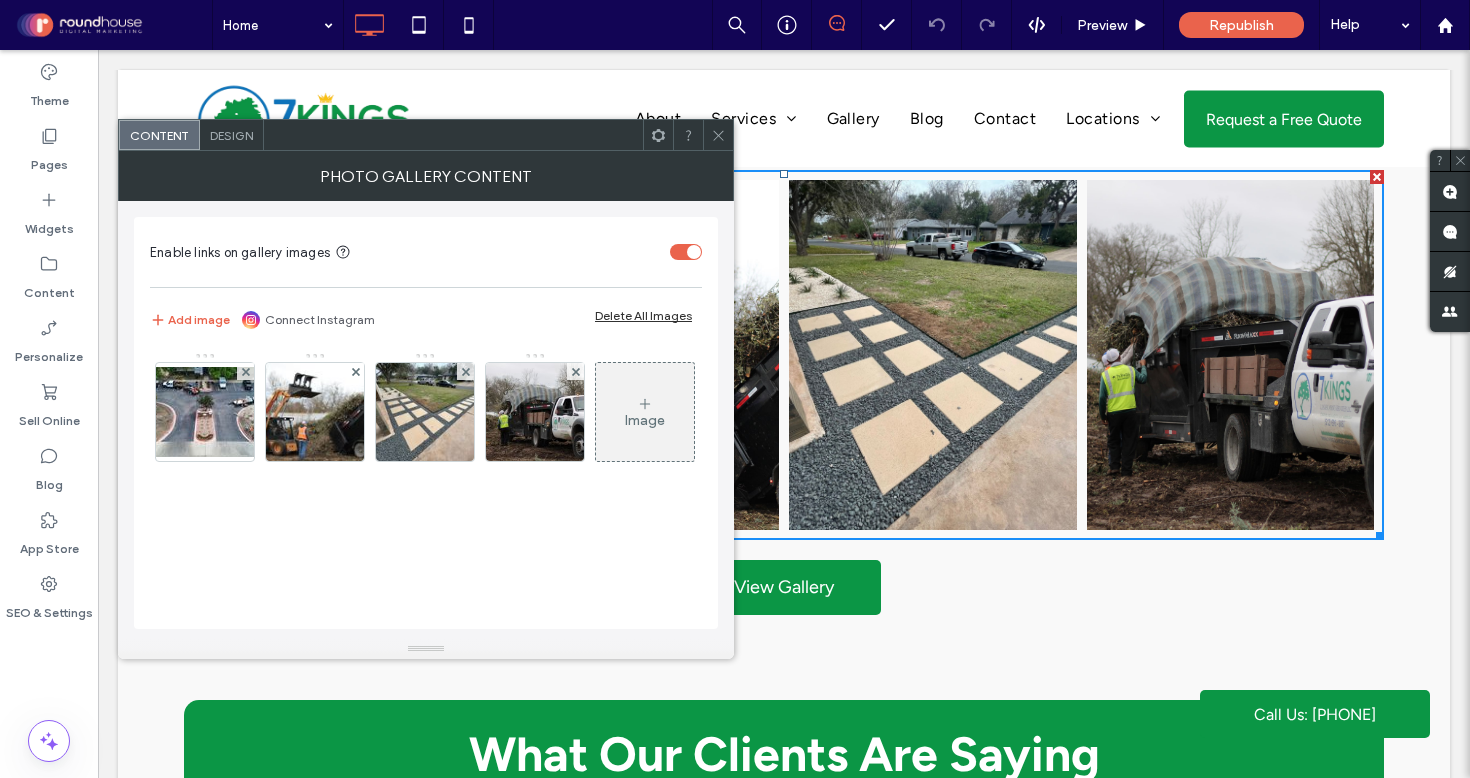 click on "Design" at bounding box center (231, 135) 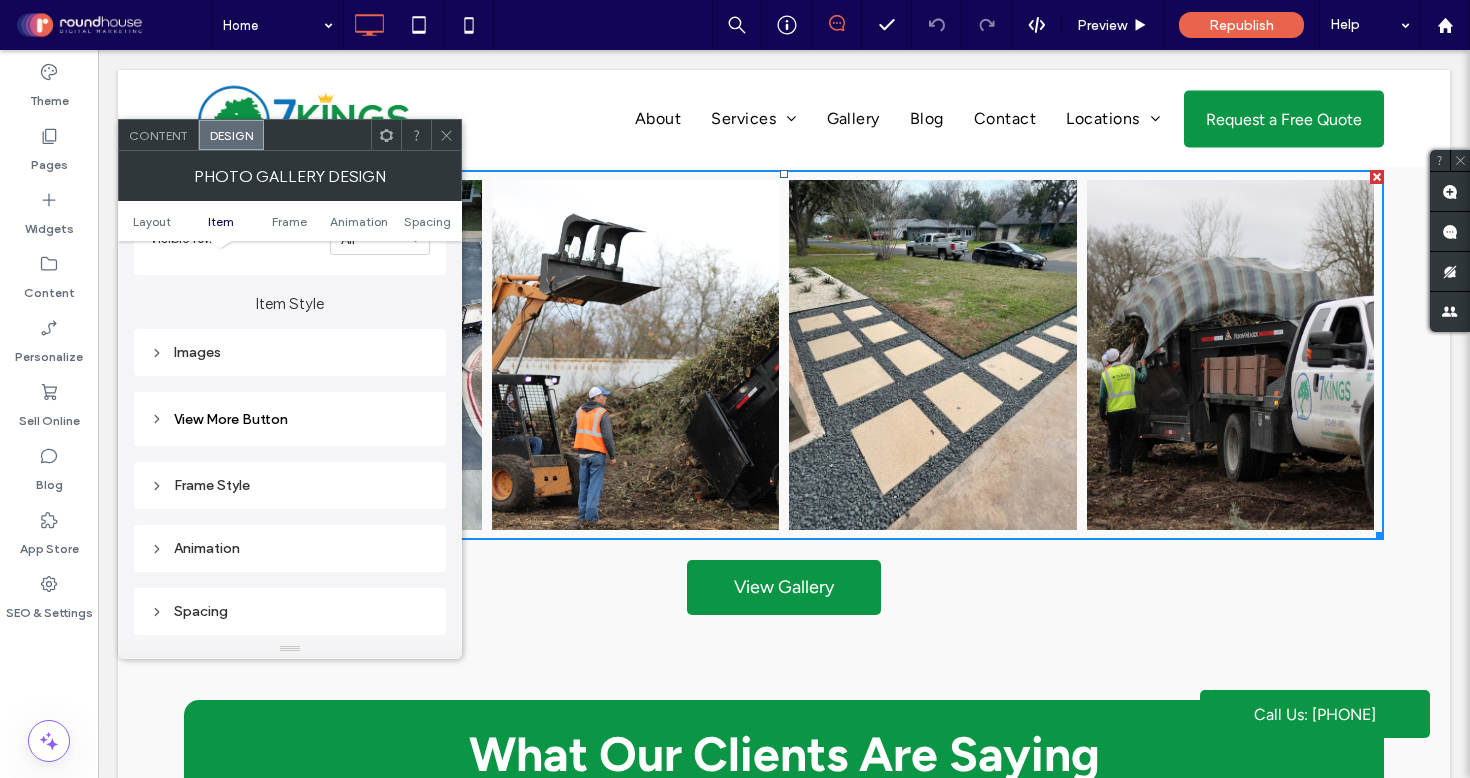 scroll, scrollTop: 673, scrollLeft: 0, axis: vertical 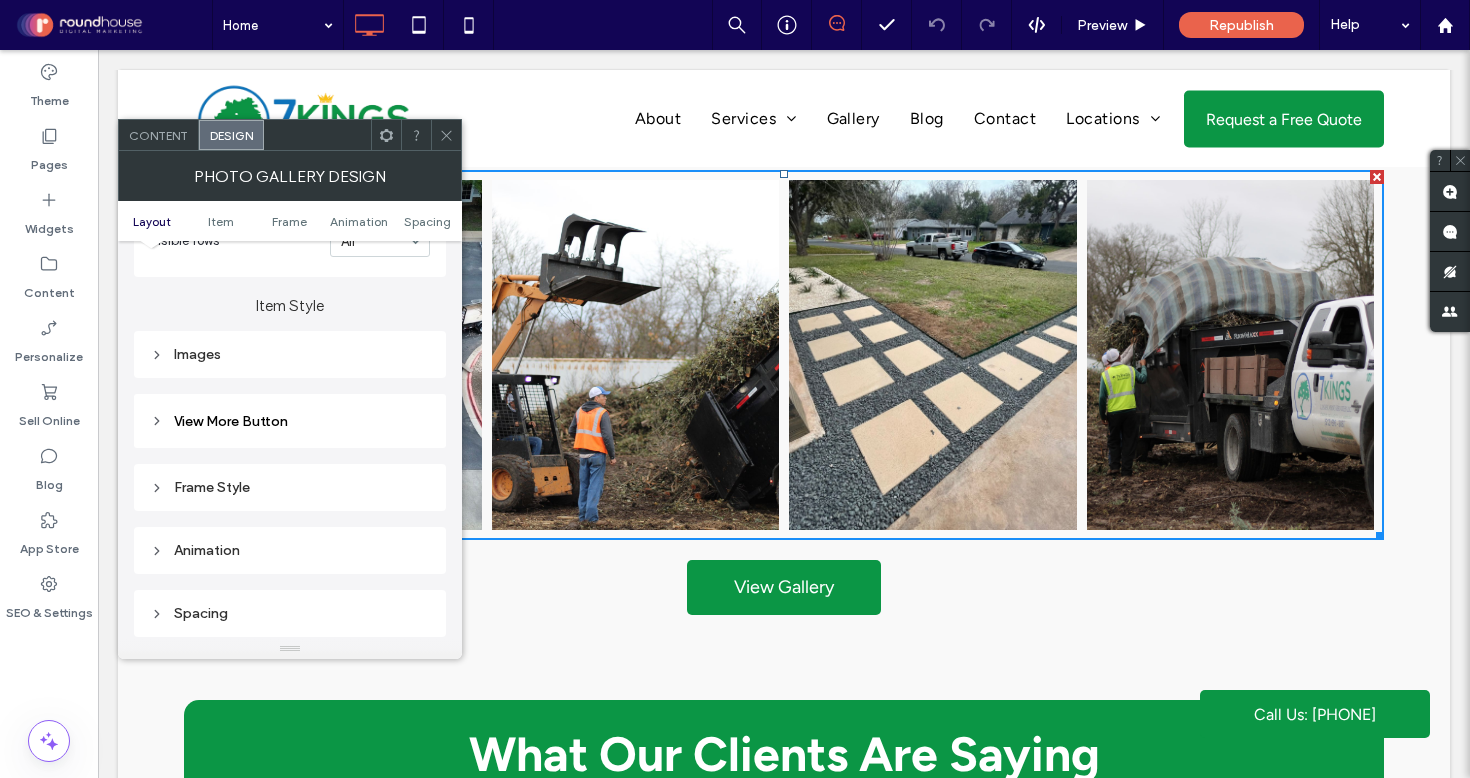click on "Images" at bounding box center [290, 354] 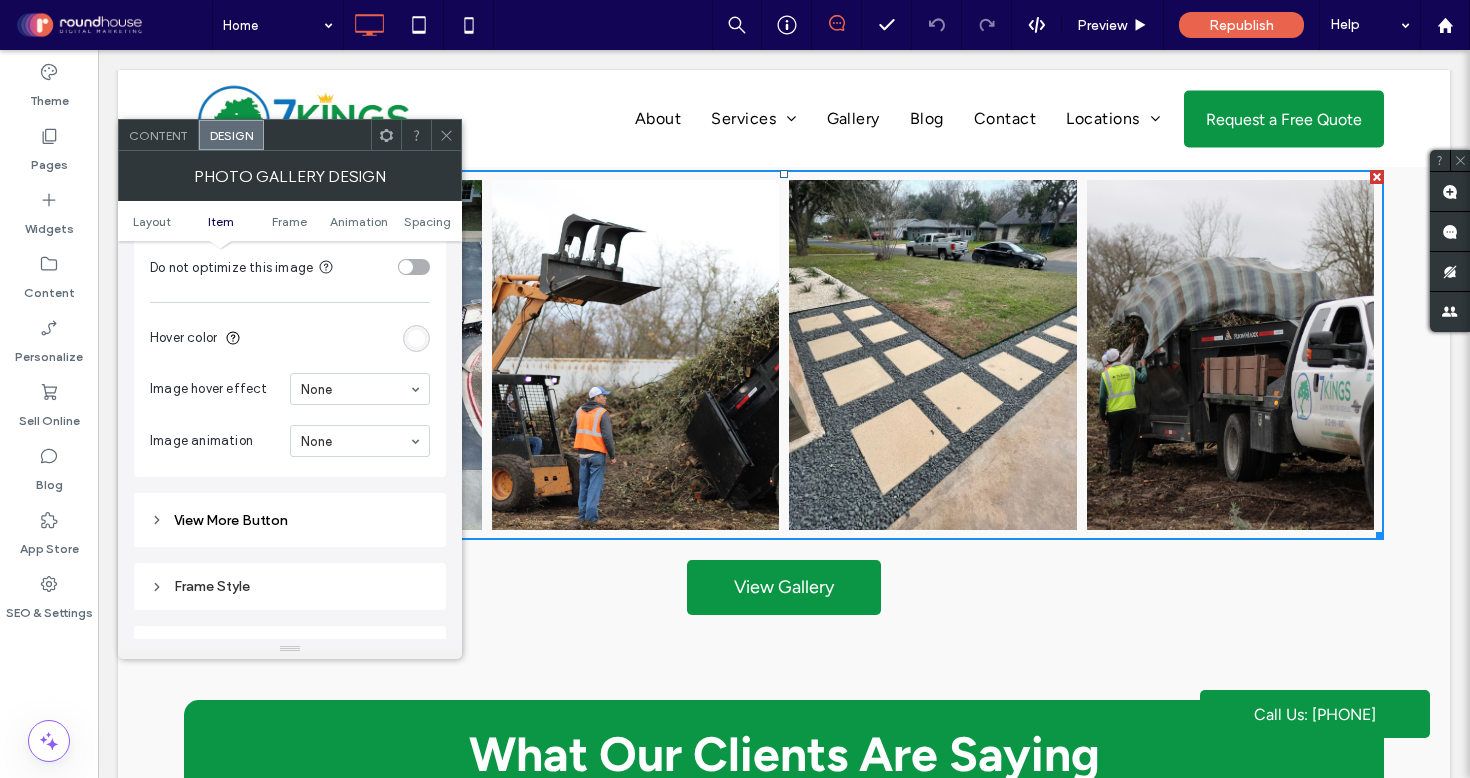 scroll, scrollTop: 1091, scrollLeft: 0, axis: vertical 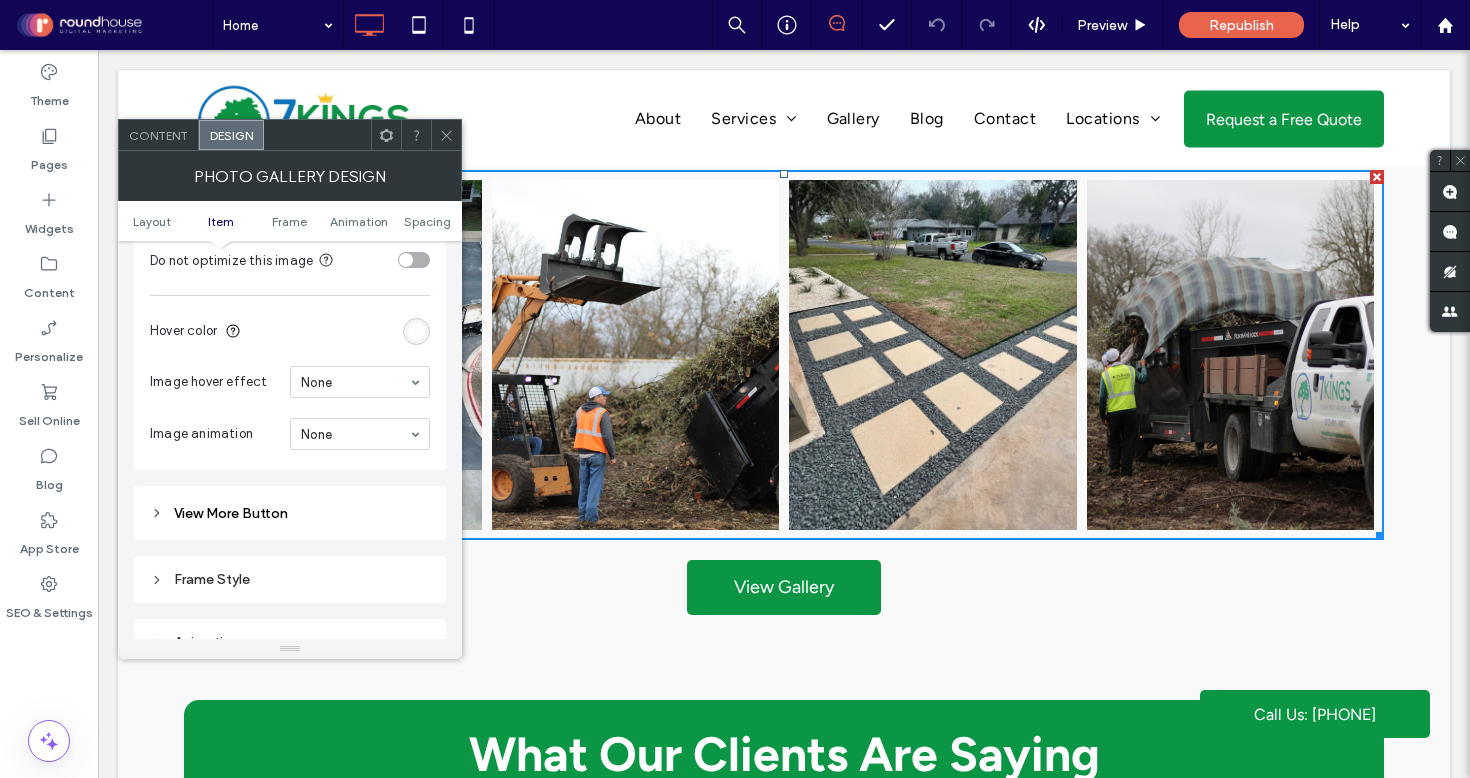 click at bounding box center [446, 135] 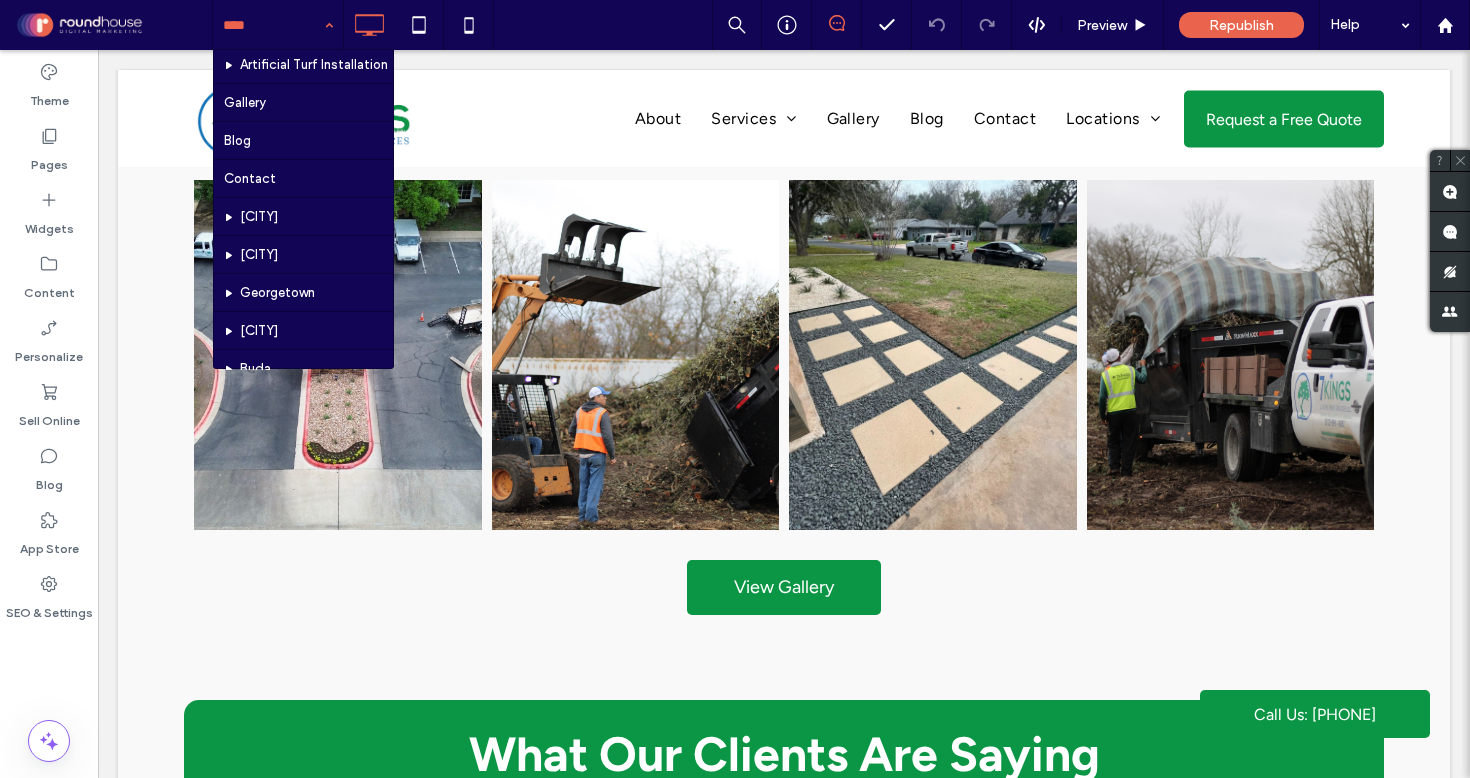 scroll, scrollTop: 271, scrollLeft: 0, axis: vertical 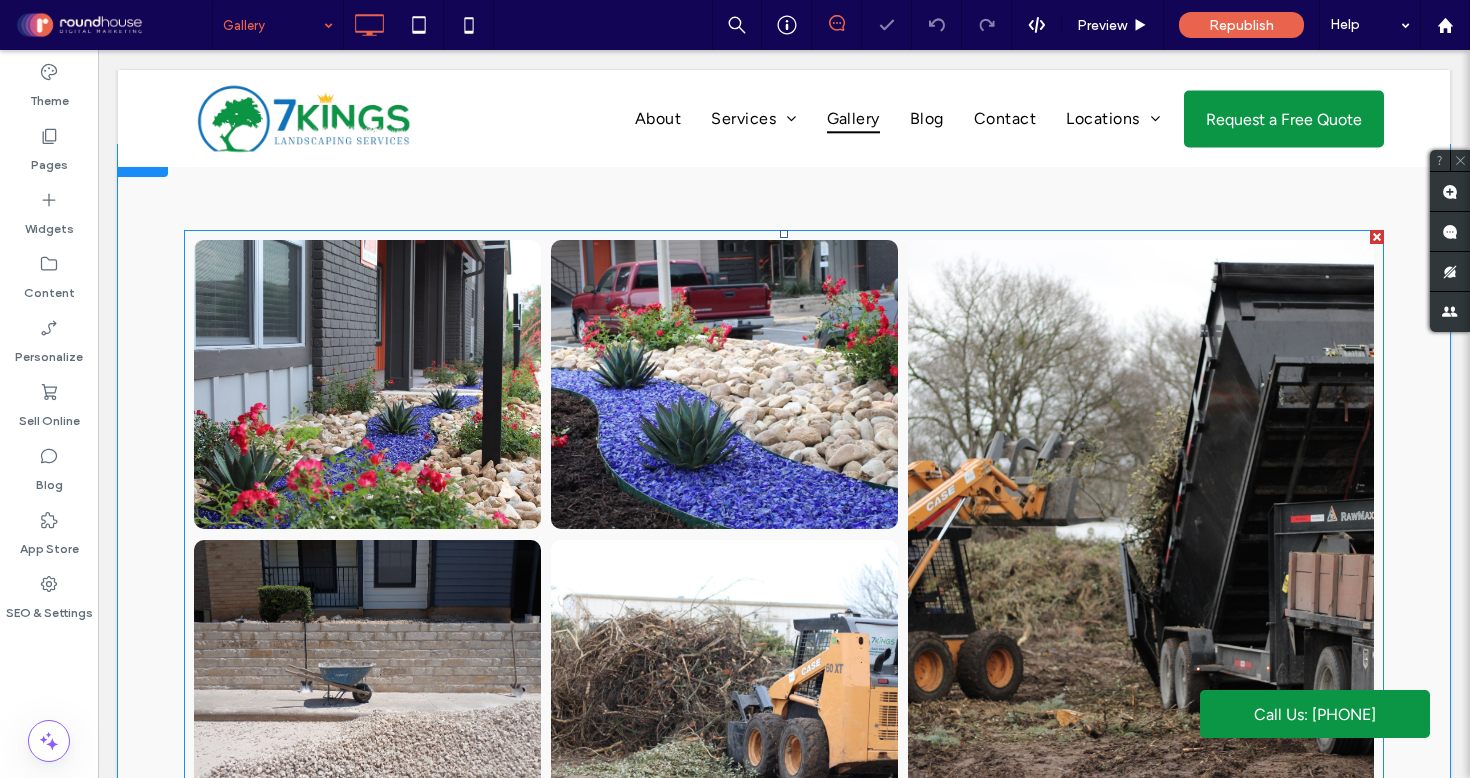 click at bounding box center (724, 384) 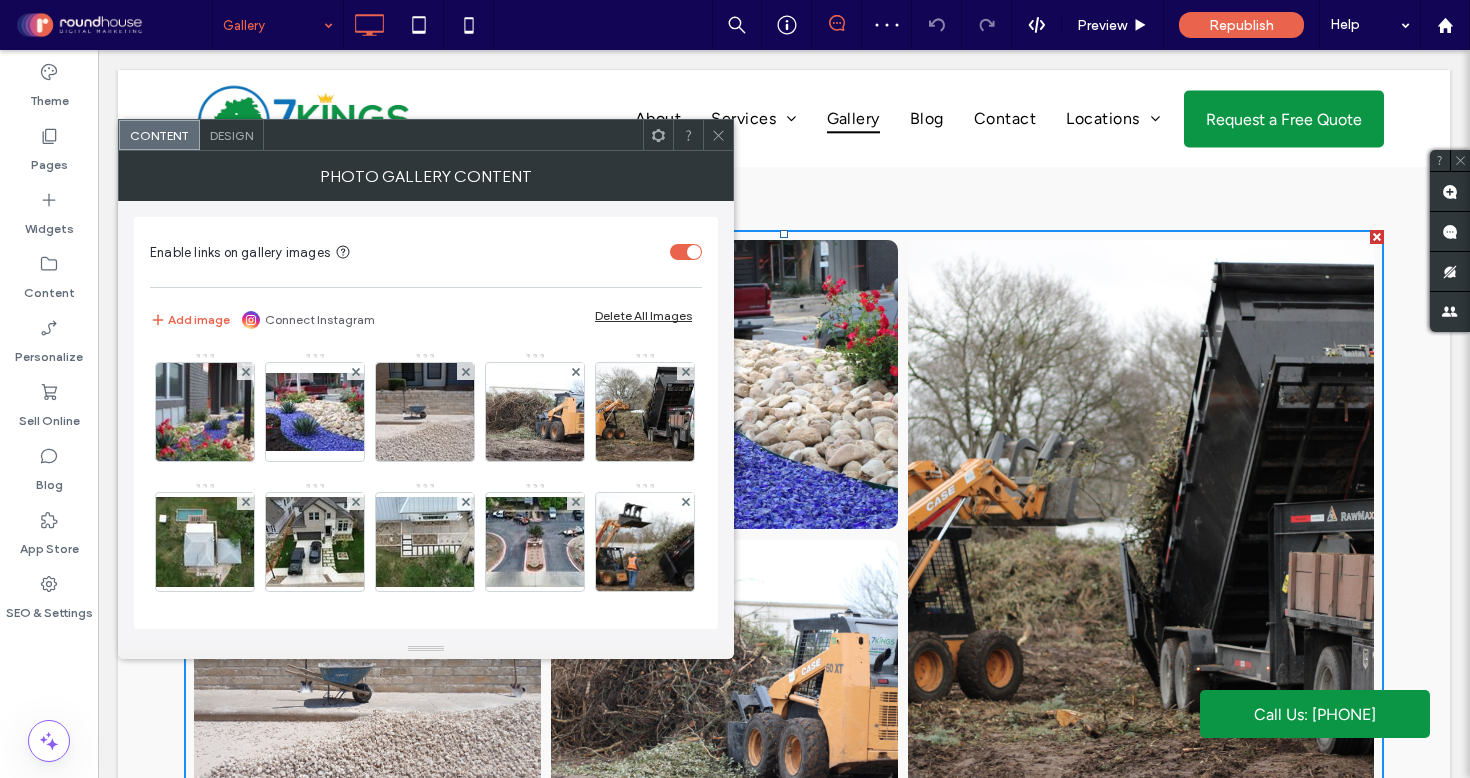 click at bounding box center (694, 252) 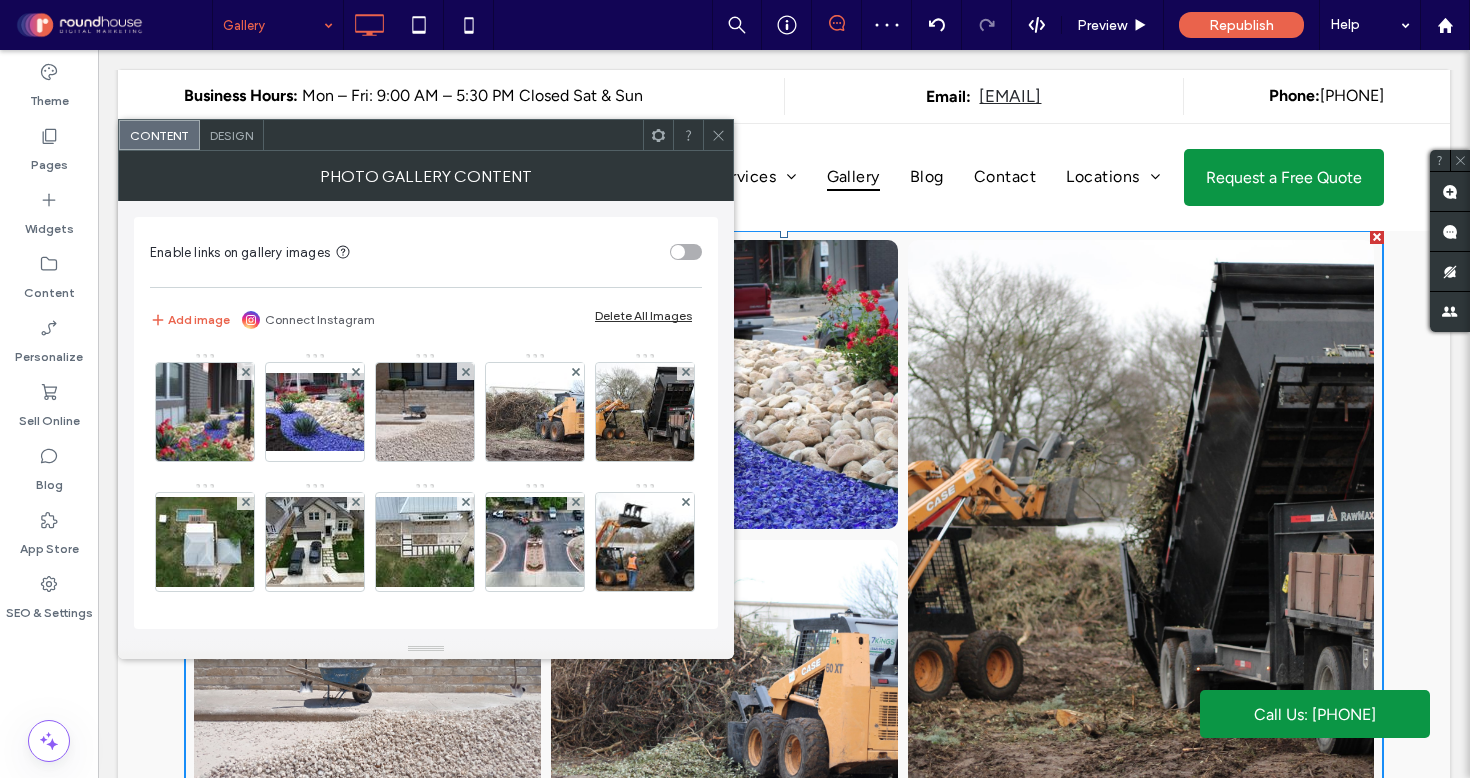 click at bounding box center (678, 252) 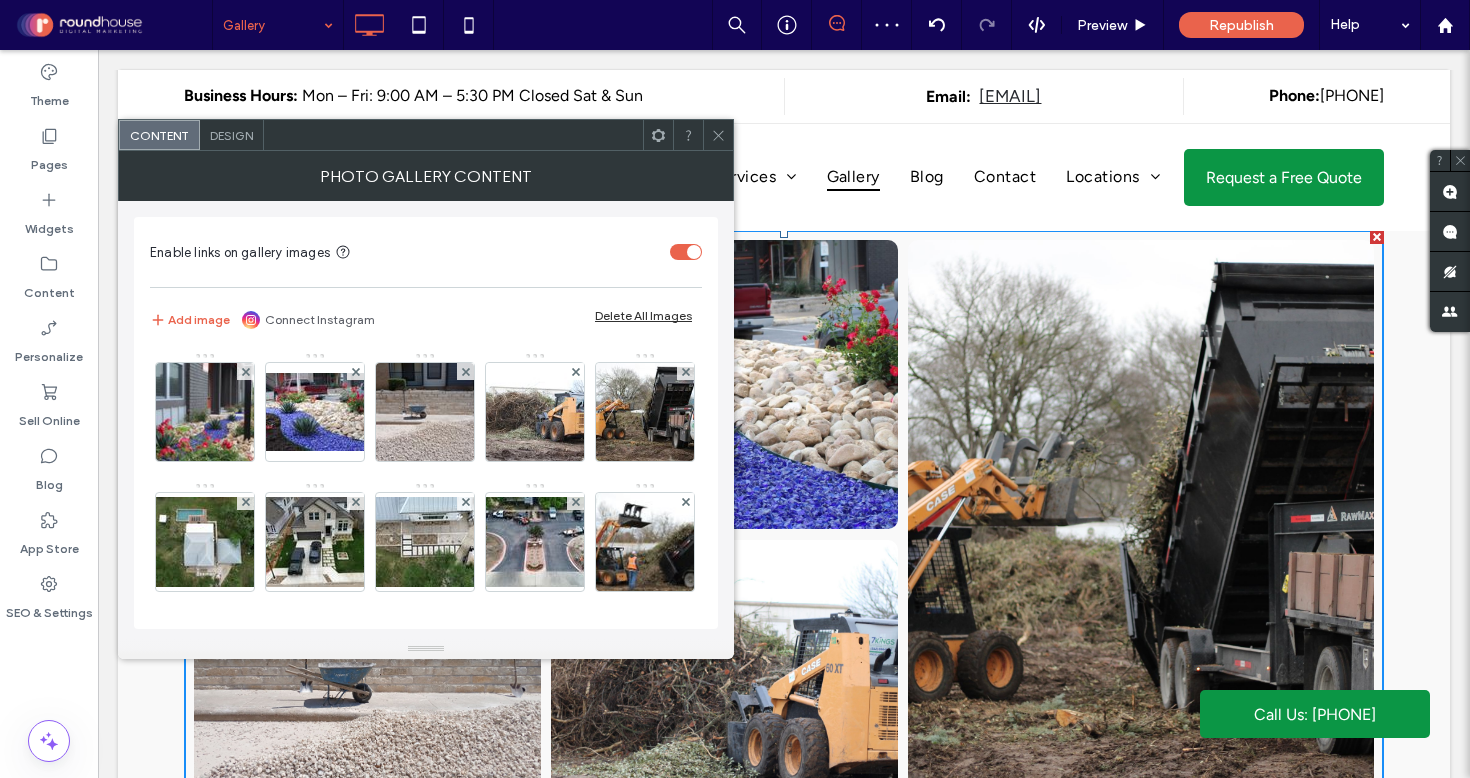 click on "Design" at bounding box center [231, 135] 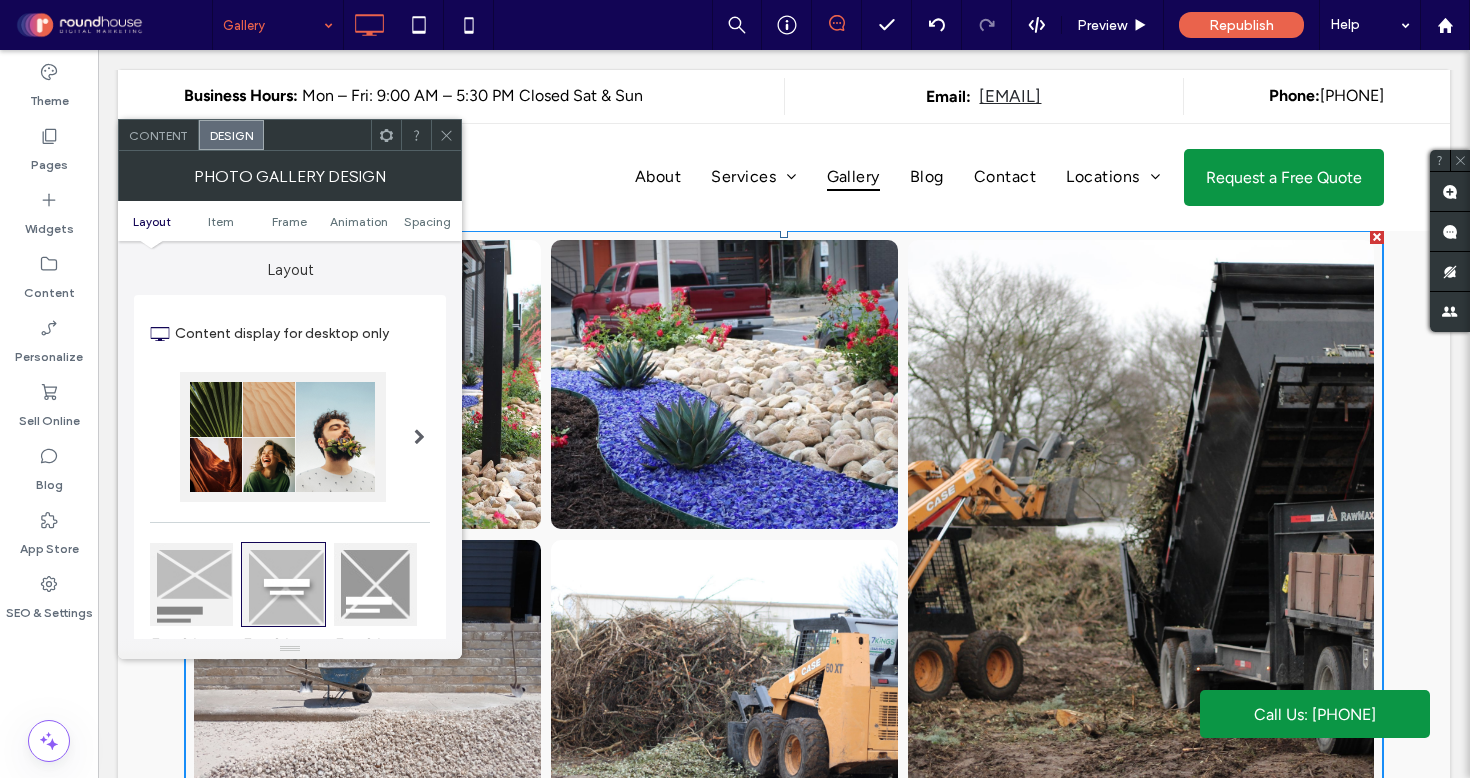 click on "Content" at bounding box center [159, 135] 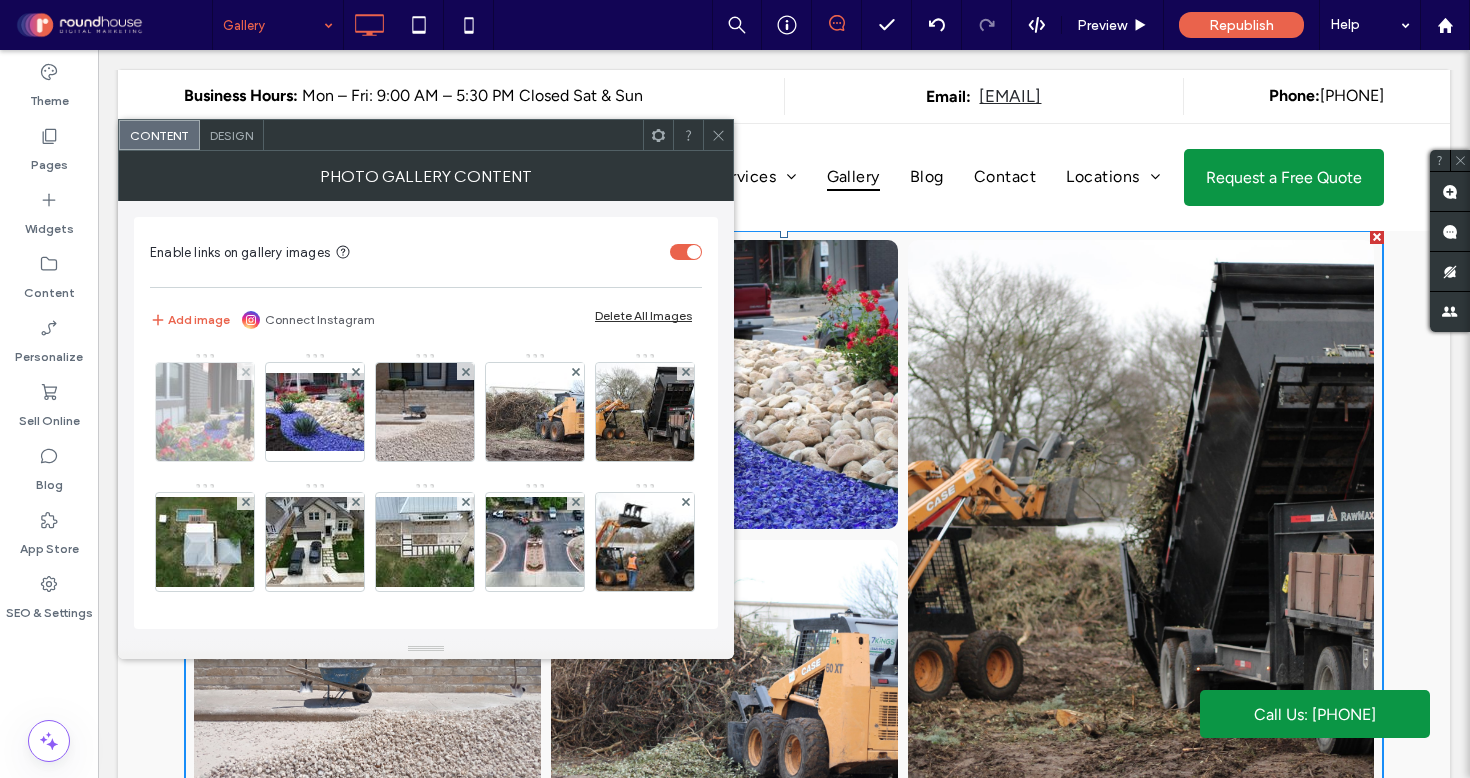 click at bounding box center [205, 412] 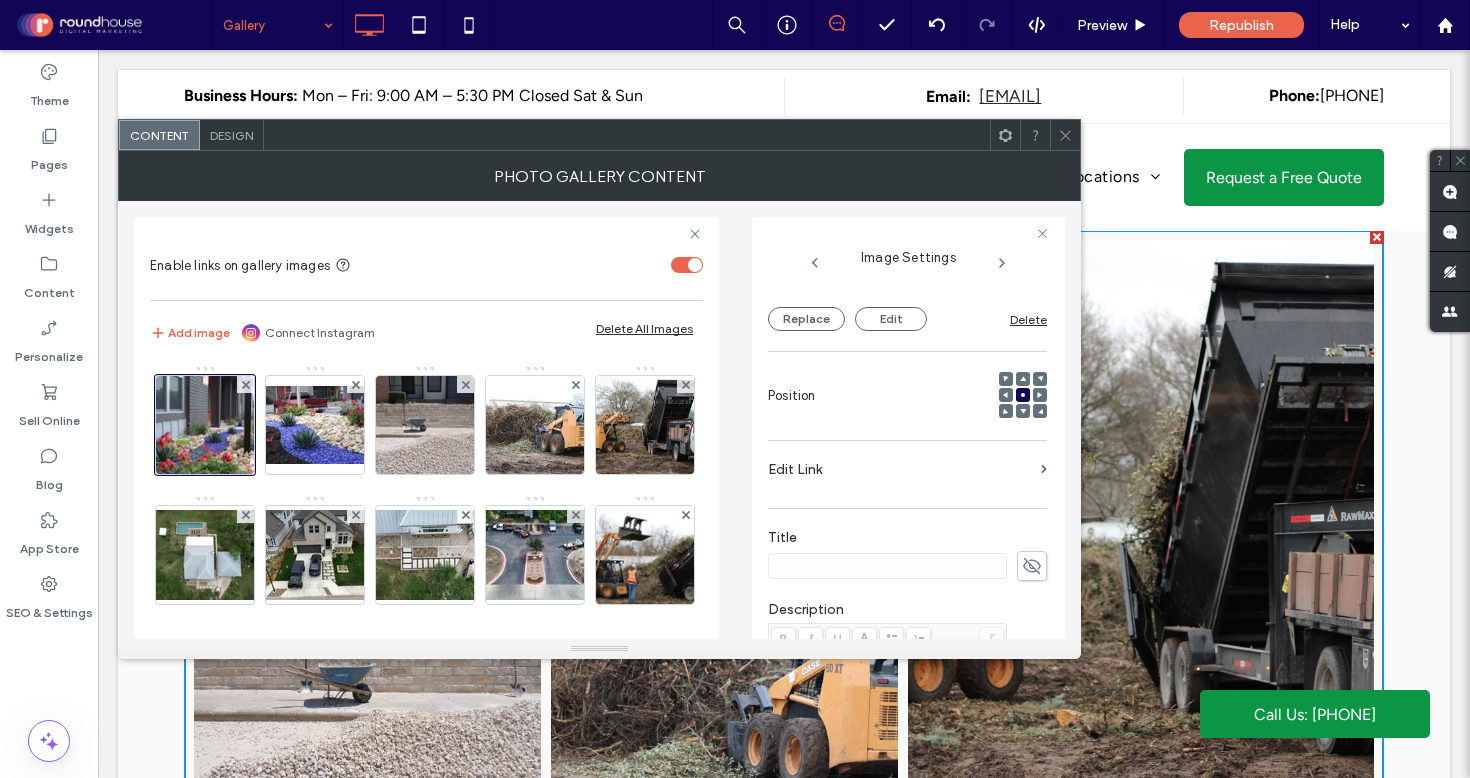 scroll, scrollTop: 213, scrollLeft: 0, axis: vertical 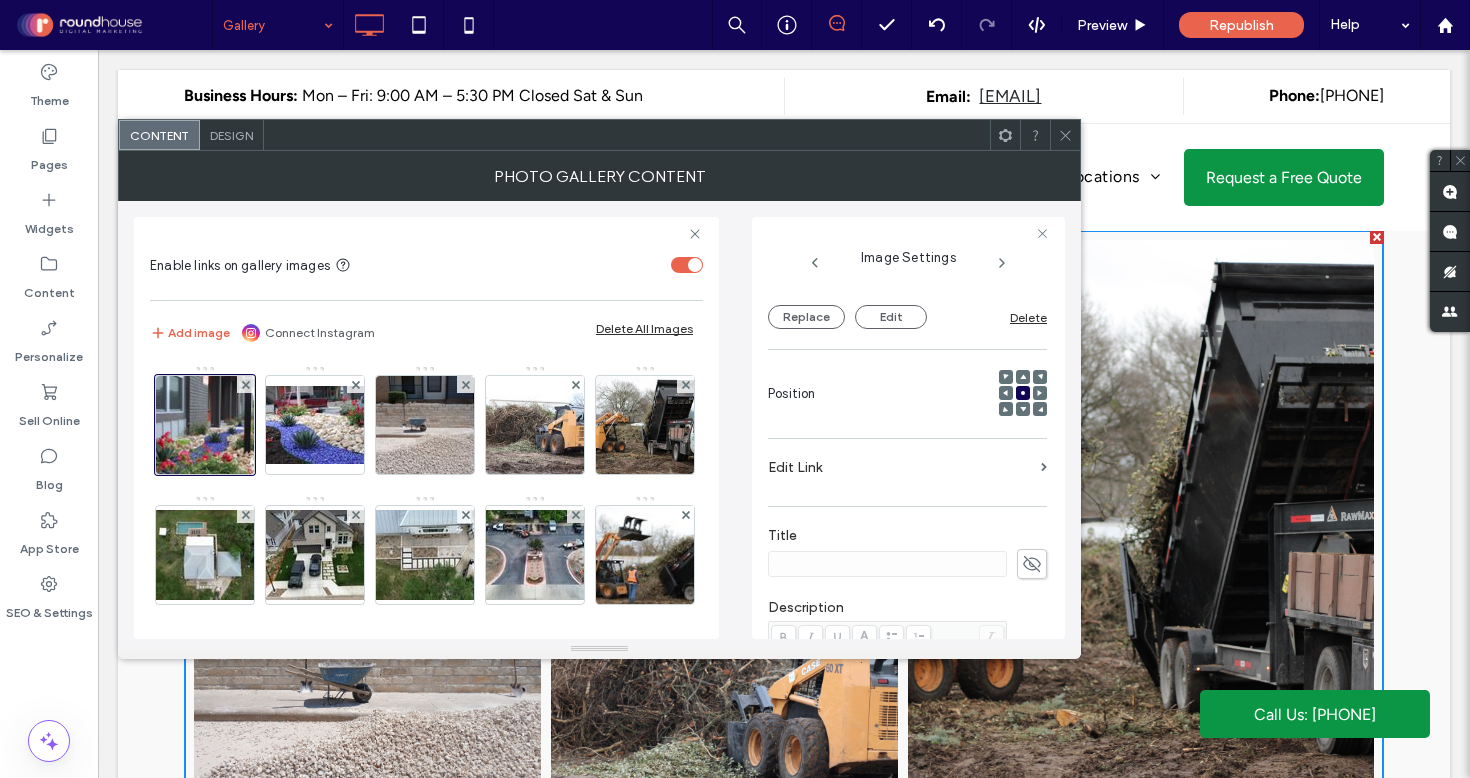 click on "Edit Link" at bounding box center (900, 467) 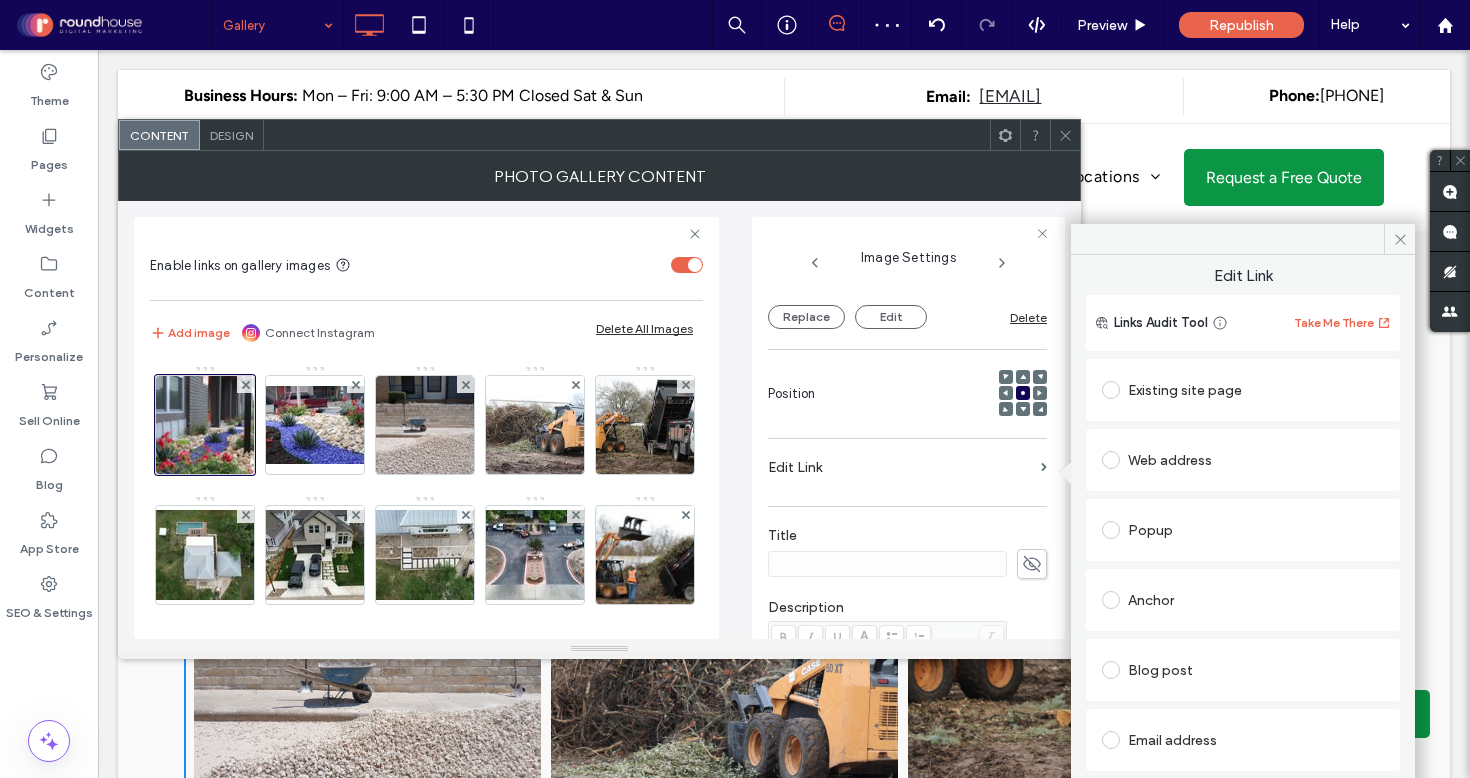 scroll, scrollTop: 102, scrollLeft: 0, axis: vertical 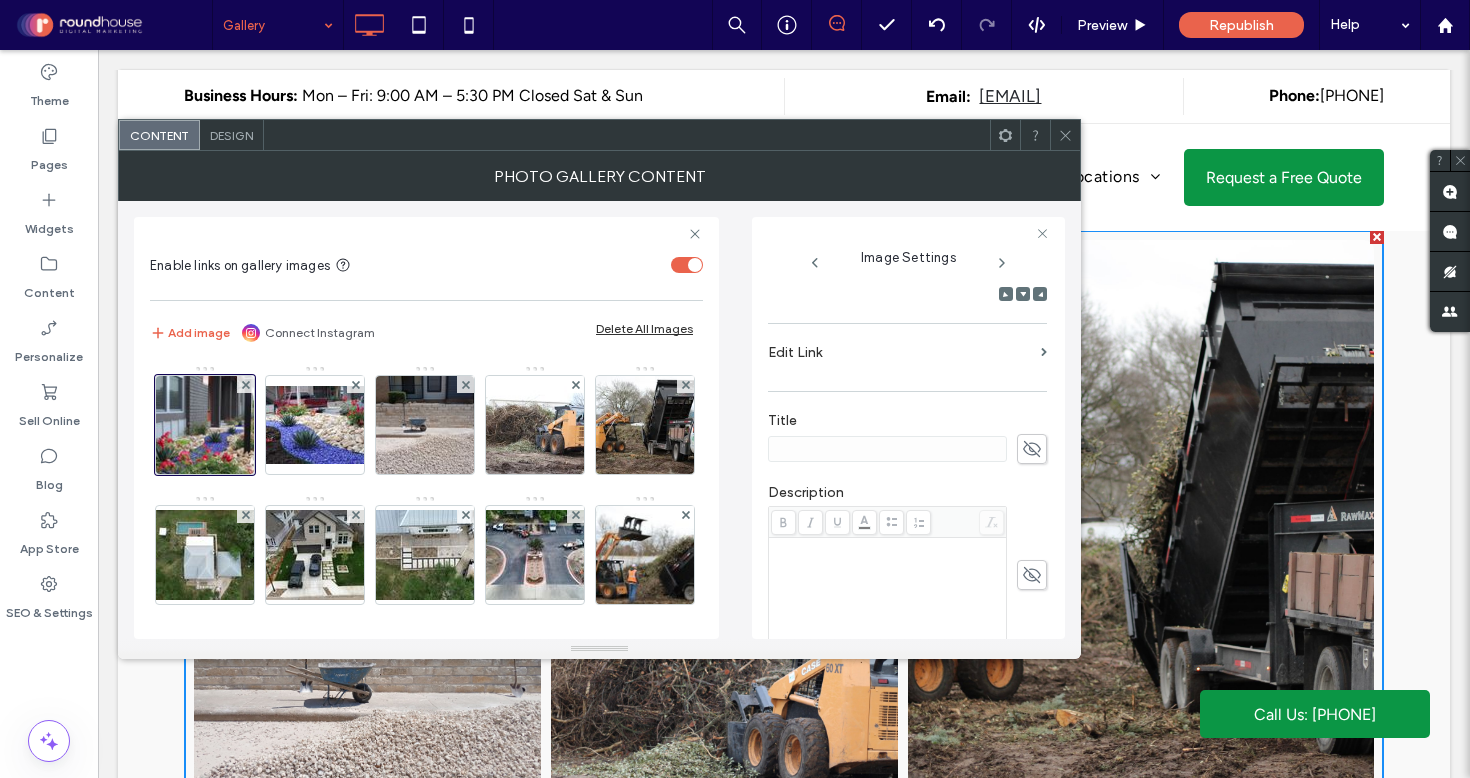 click on "**********" at bounding box center [907, 426] 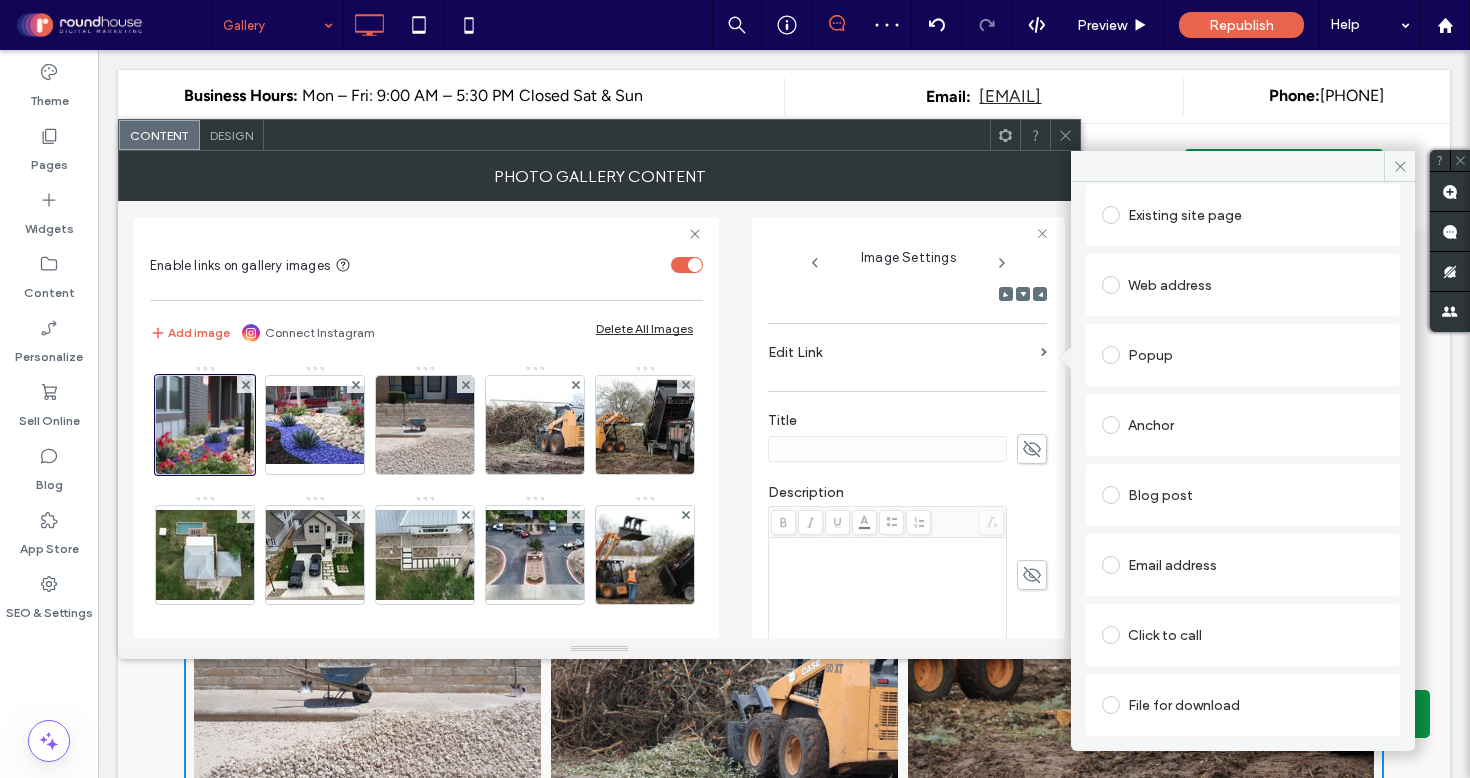 scroll, scrollTop: 0, scrollLeft: 0, axis: both 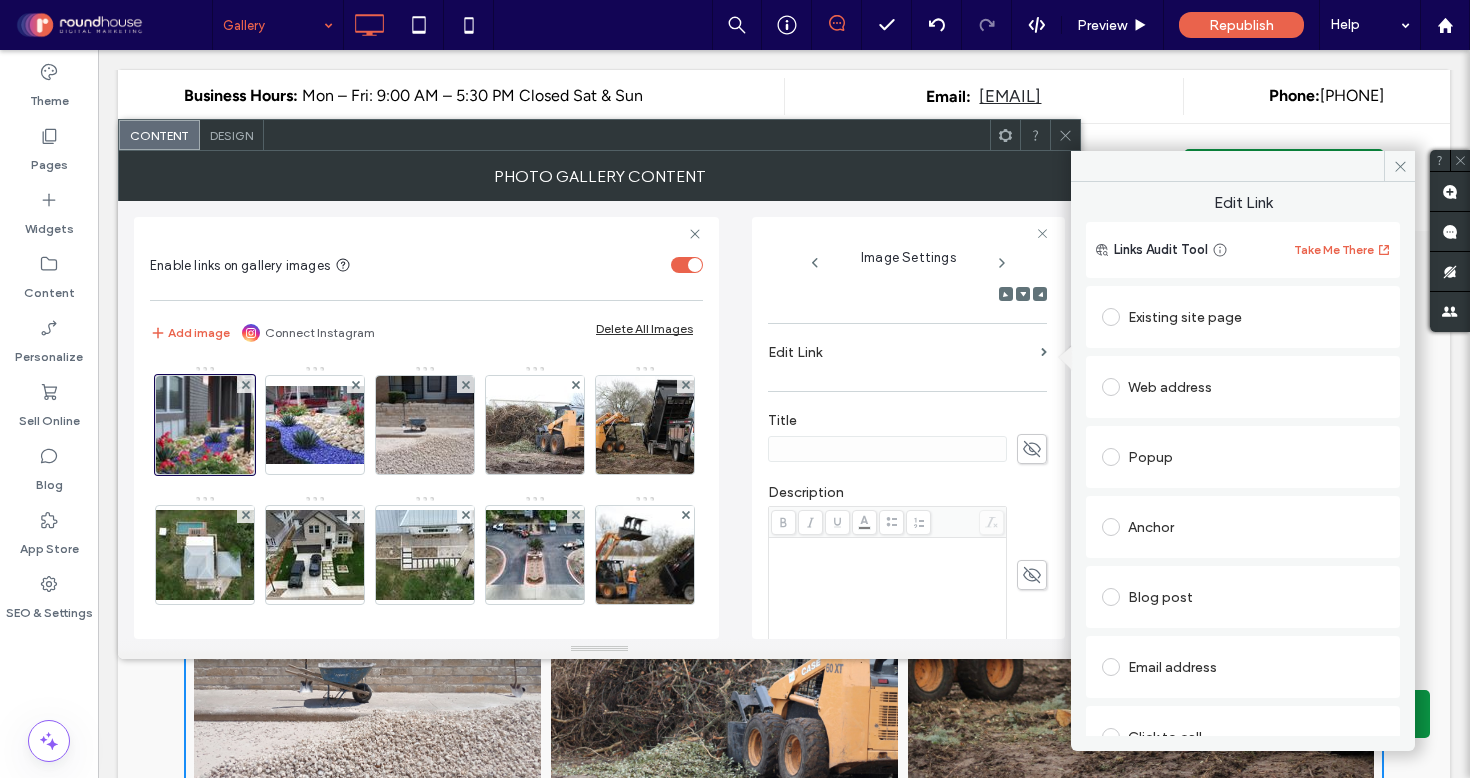 click 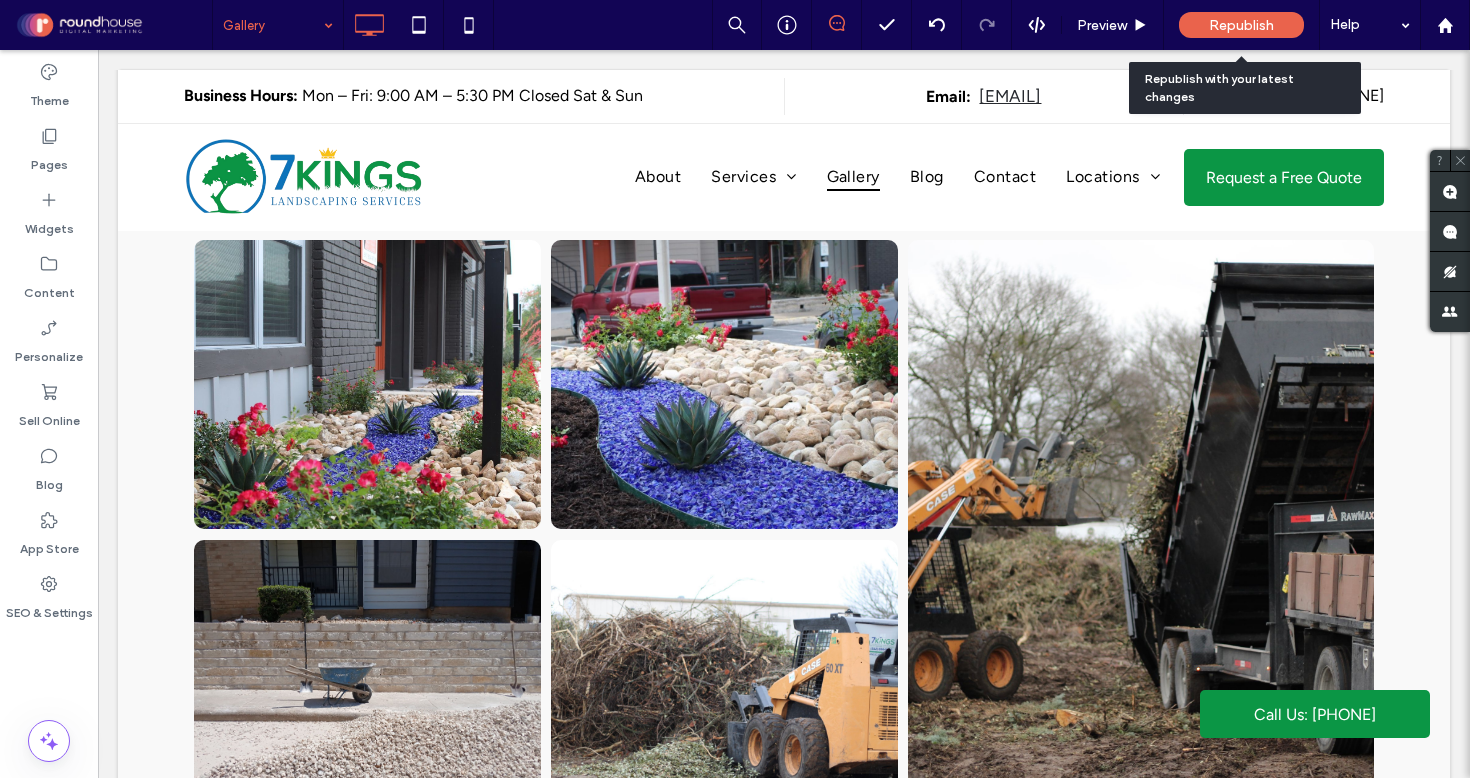click on "Republish" at bounding box center (1241, 25) 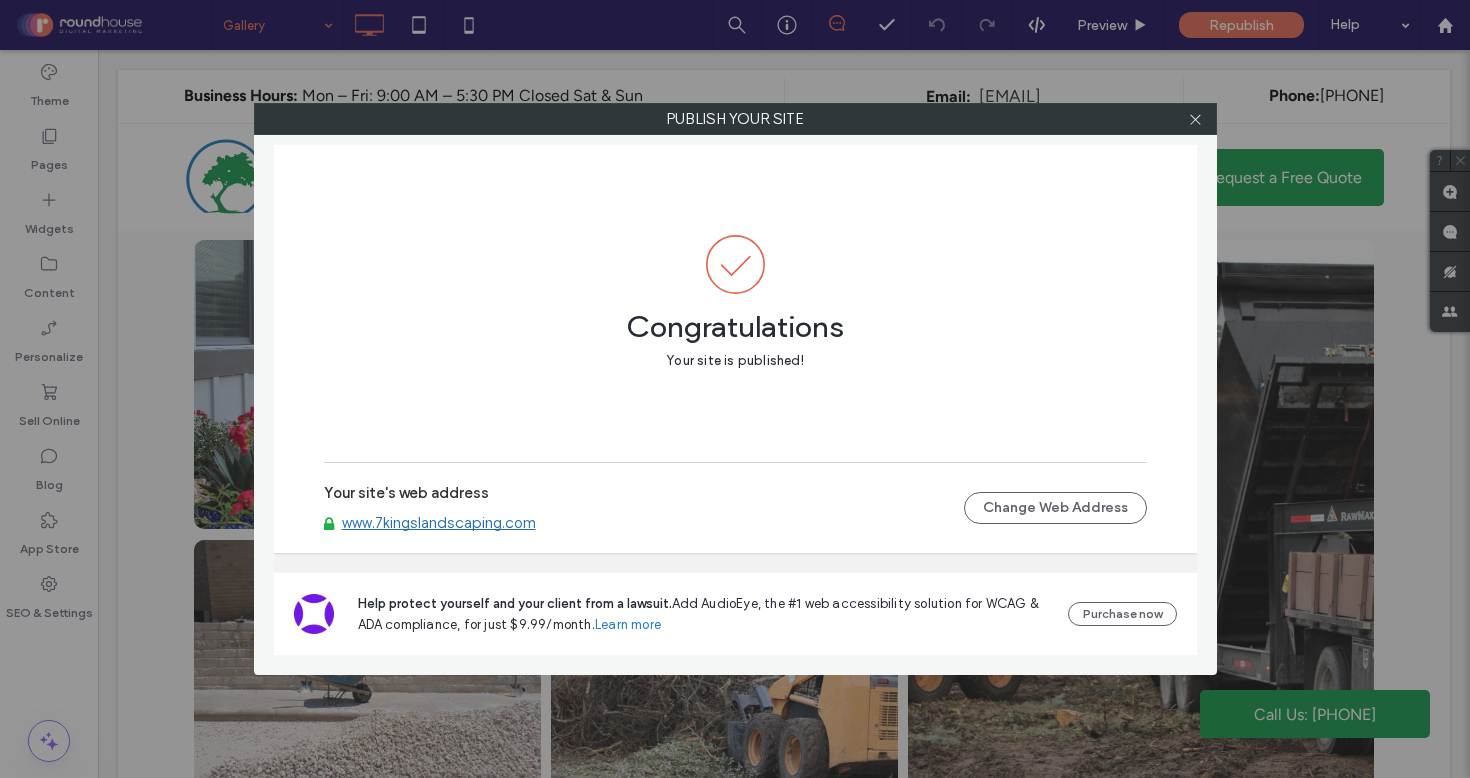 click on "www.7kingslandscaping.com" at bounding box center (439, 523) 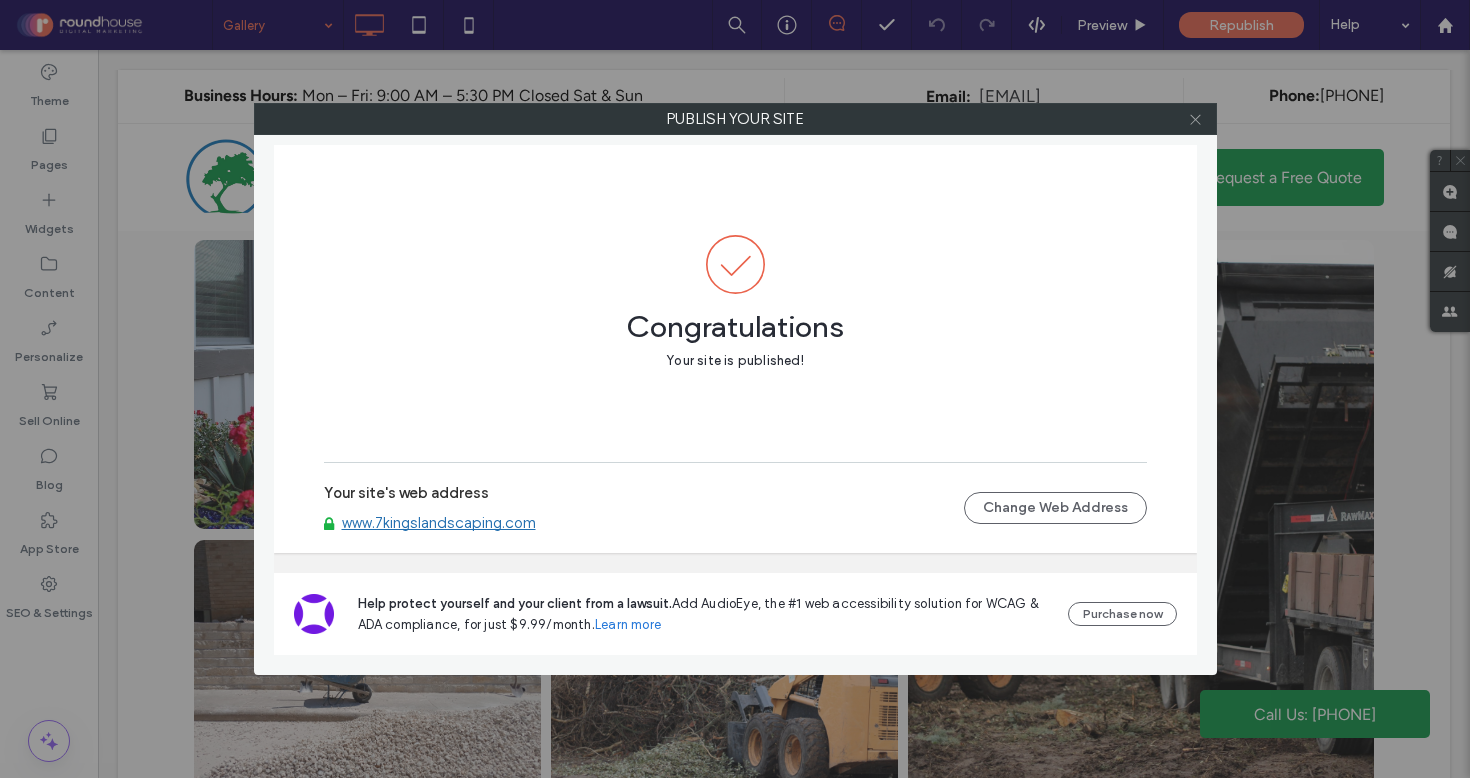 click 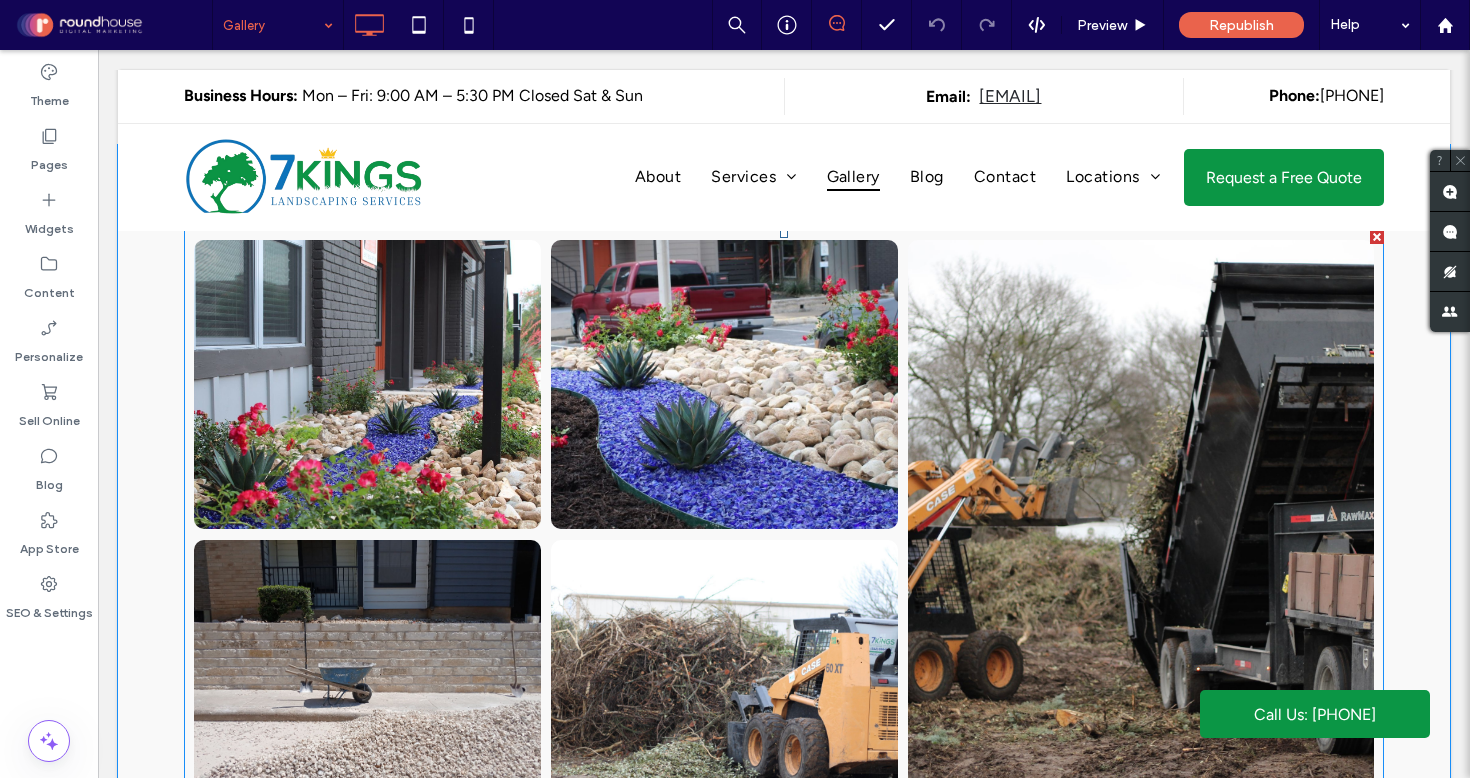 click at bounding box center [724, 384] 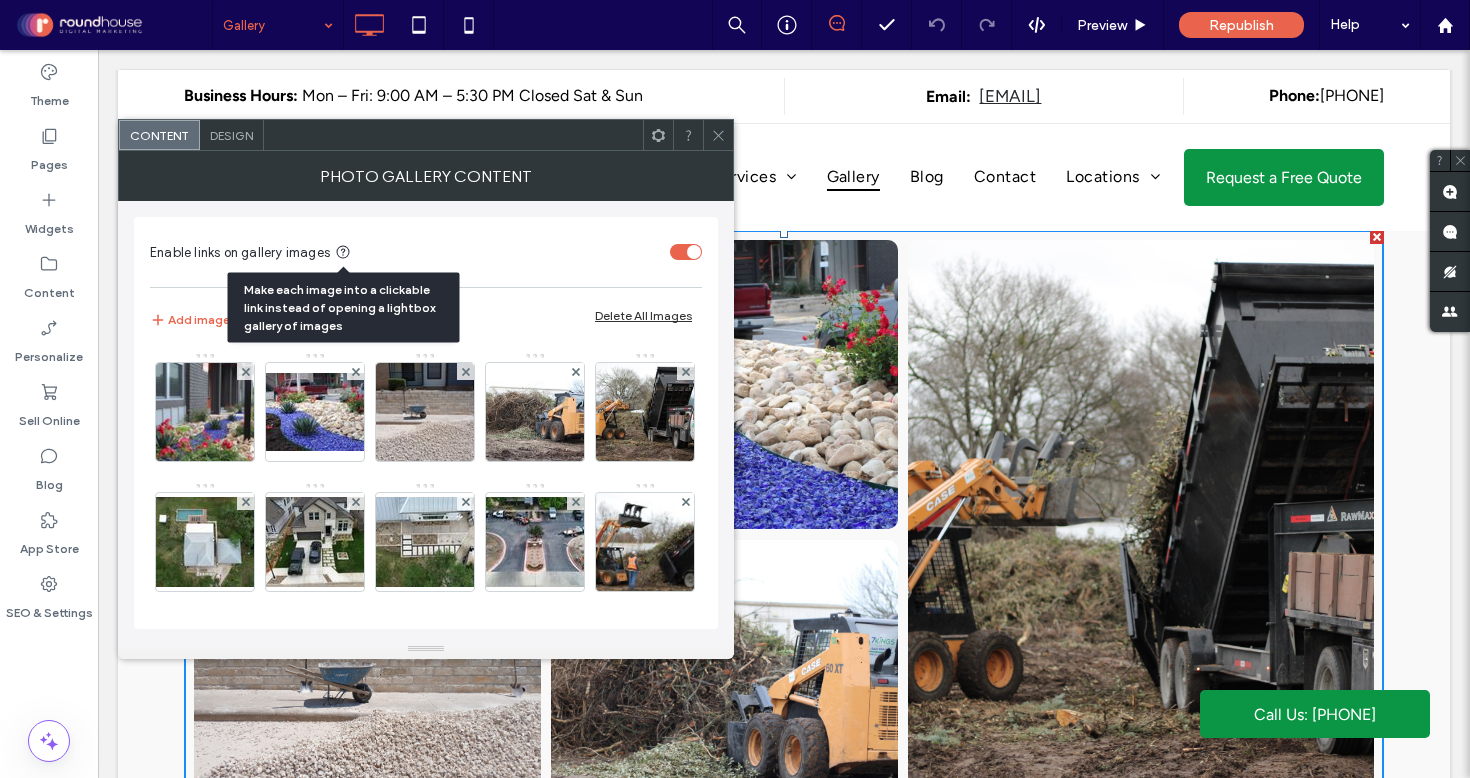 click 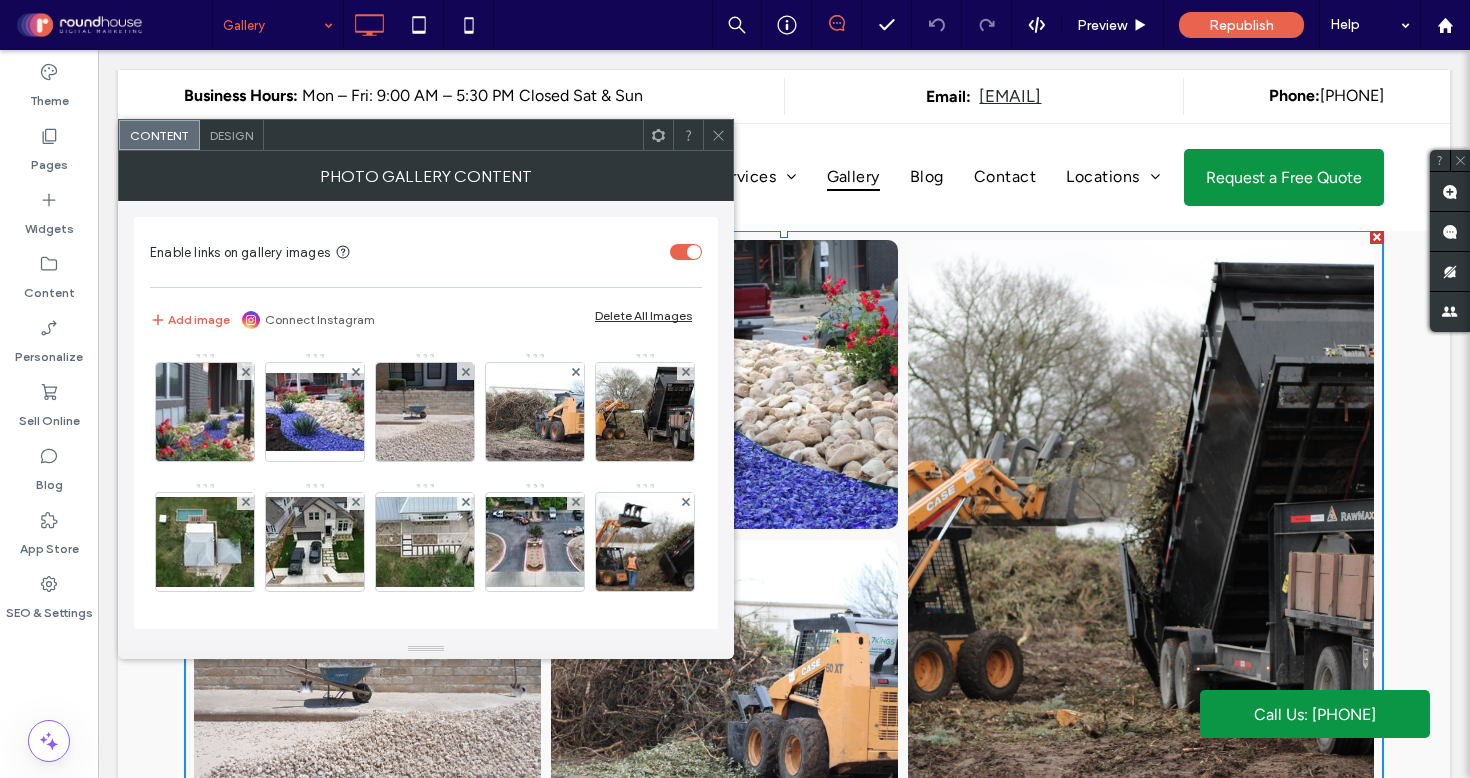 click at bounding box center [686, 252] 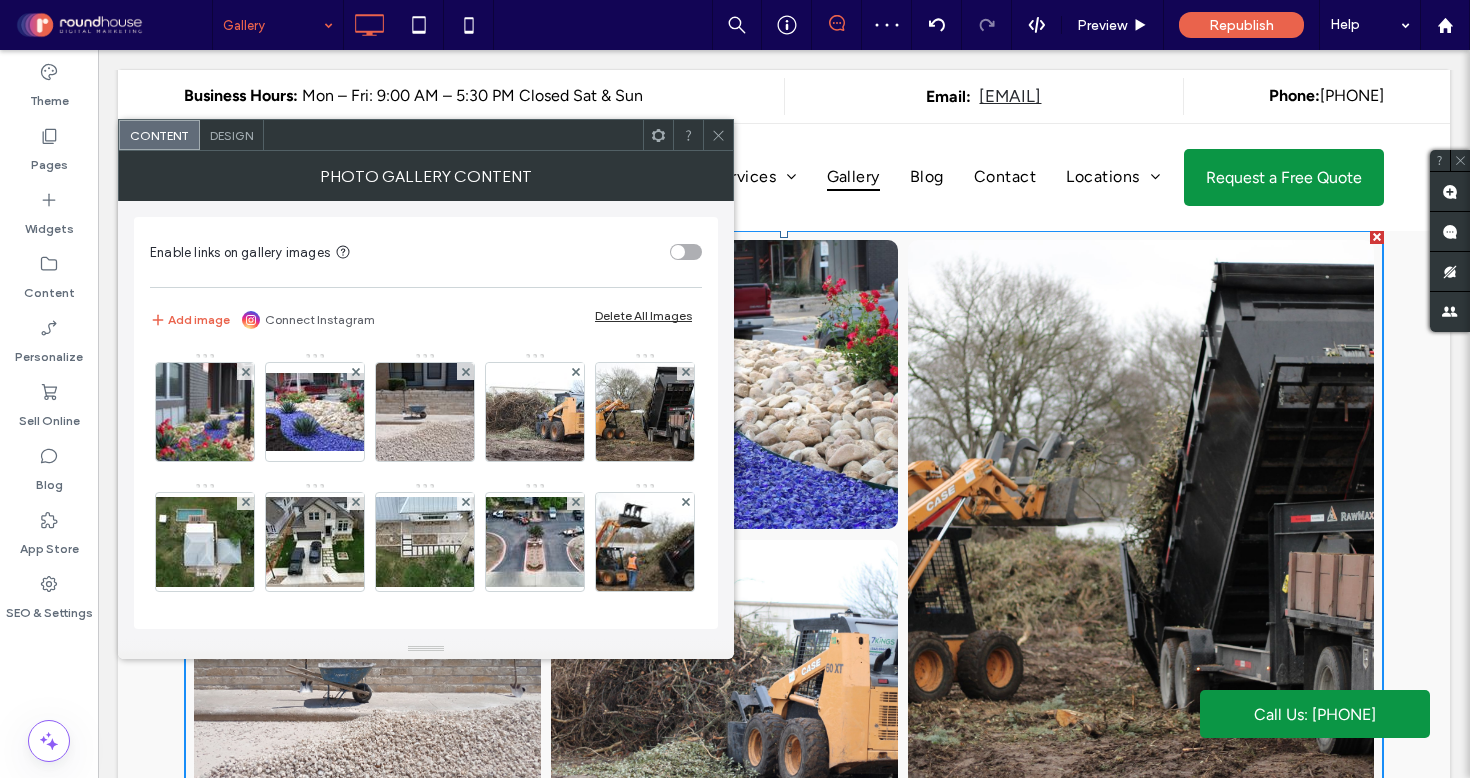 click 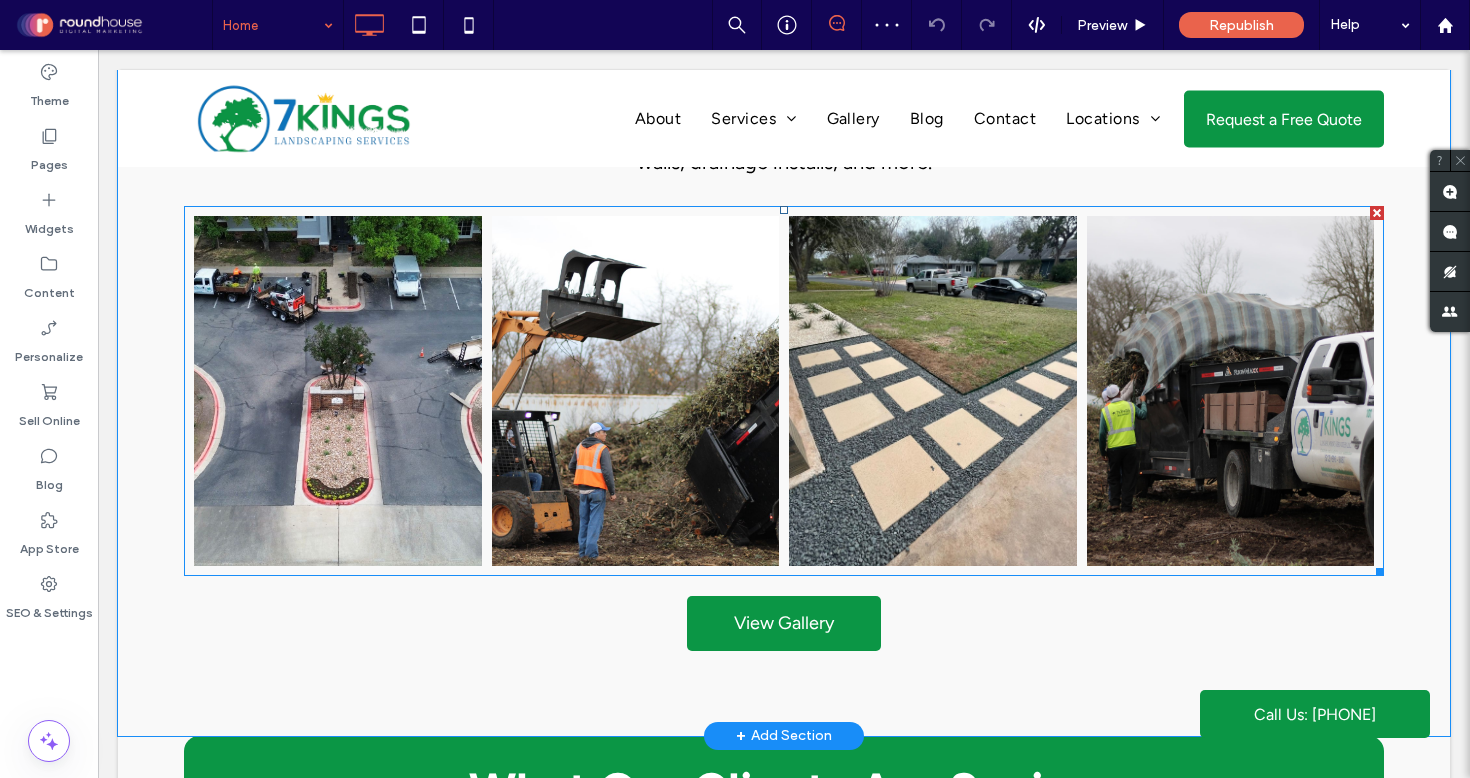 scroll, scrollTop: 3288, scrollLeft: 0, axis: vertical 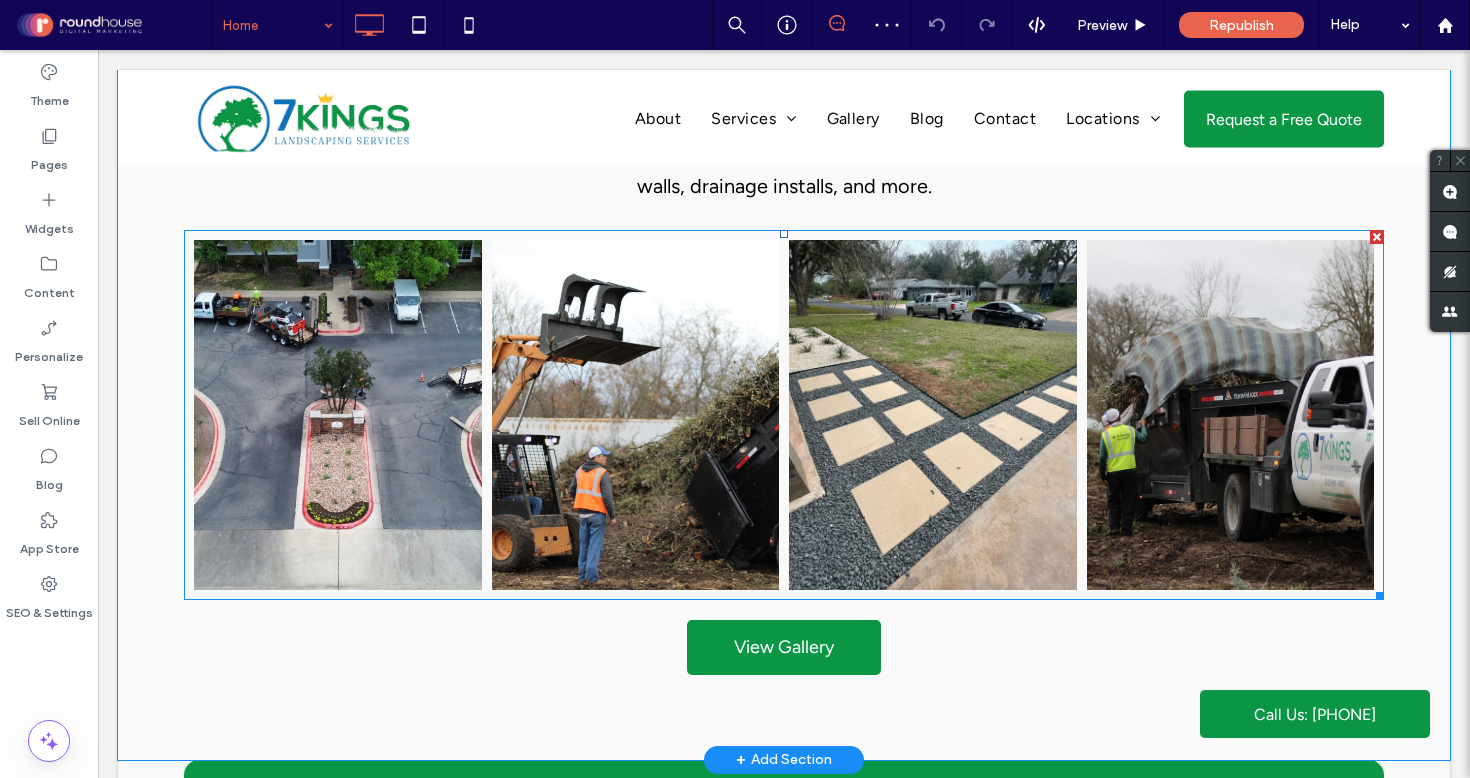 click at bounding box center [636, 415] 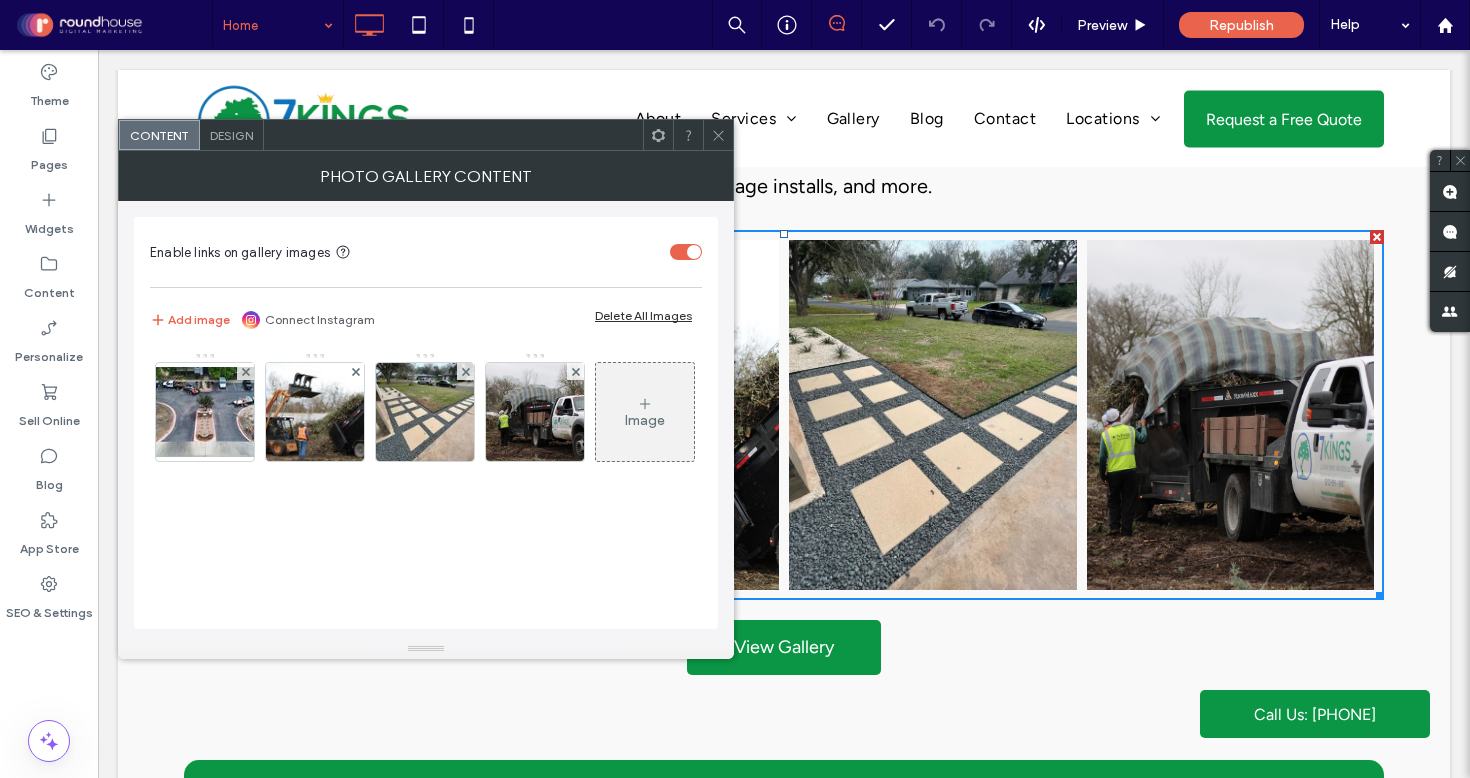 click at bounding box center [686, 252] 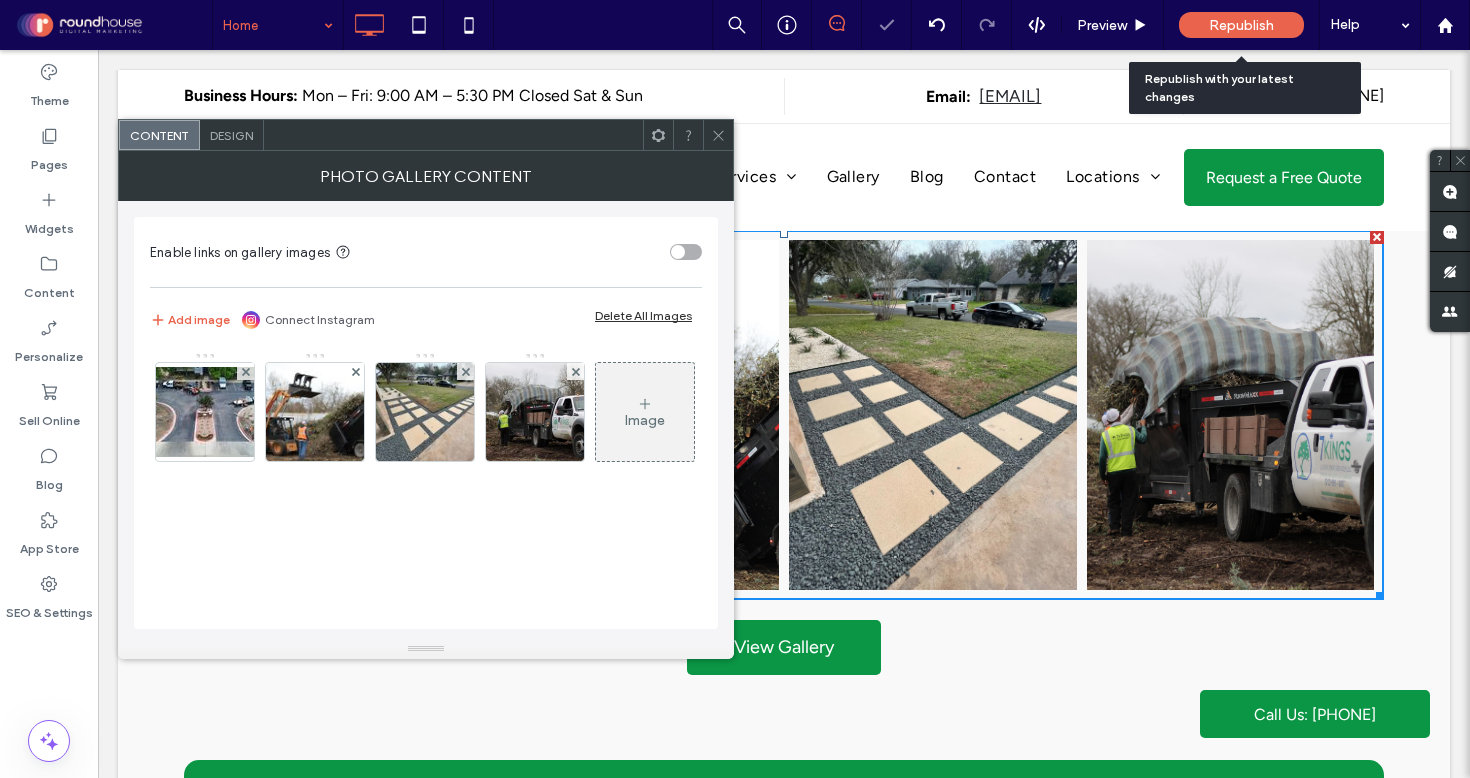 click on "Republish" at bounding box center [1241, 25] 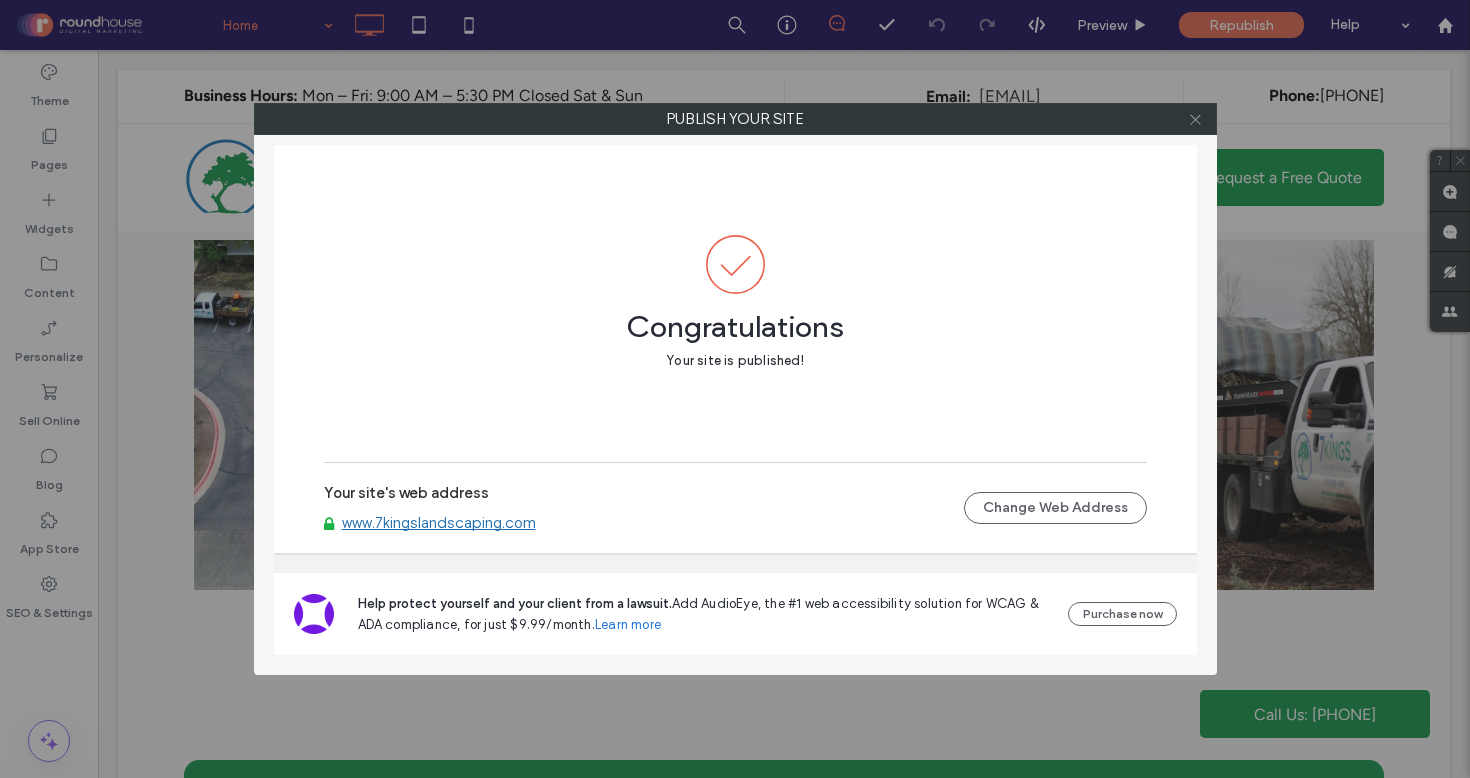 click 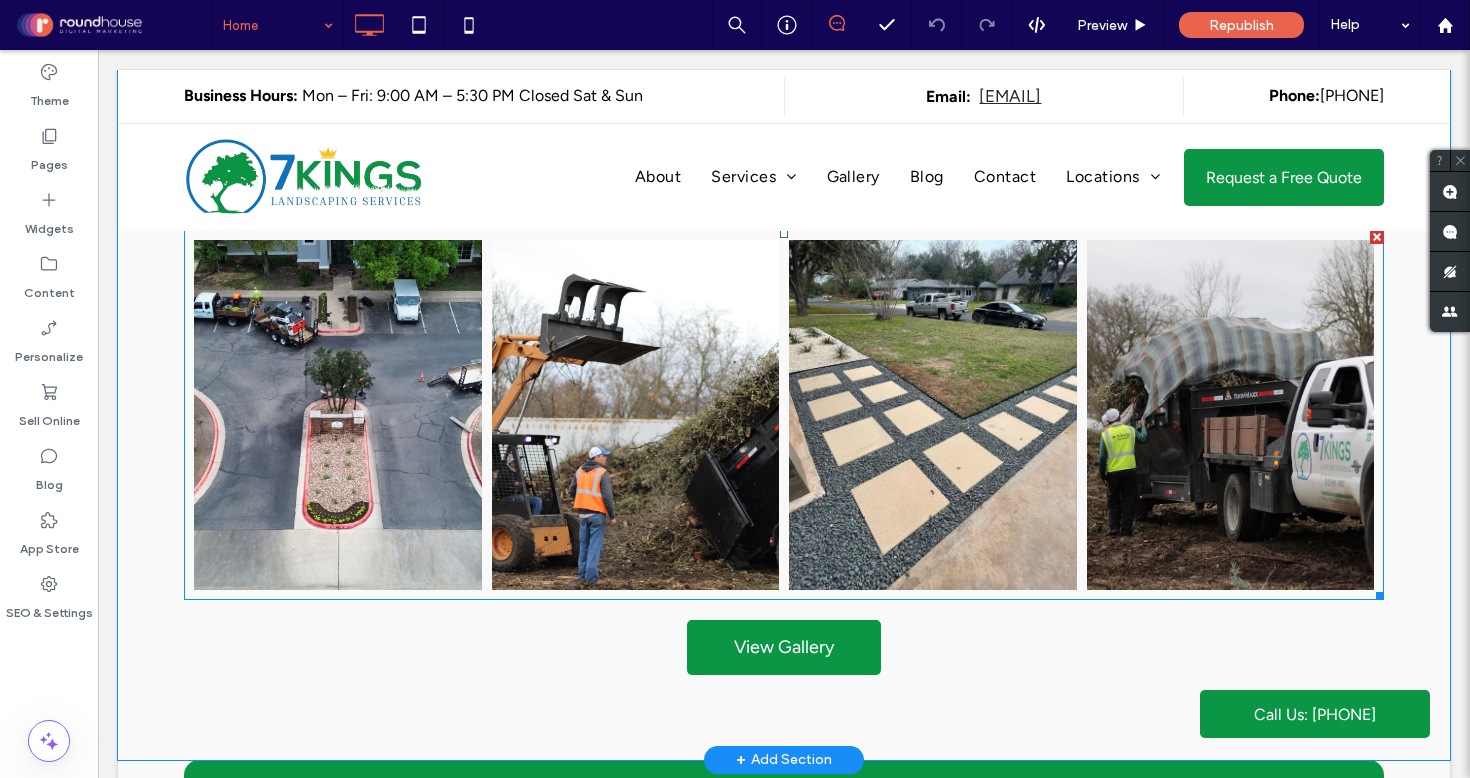click at bounding box center (933, 415) 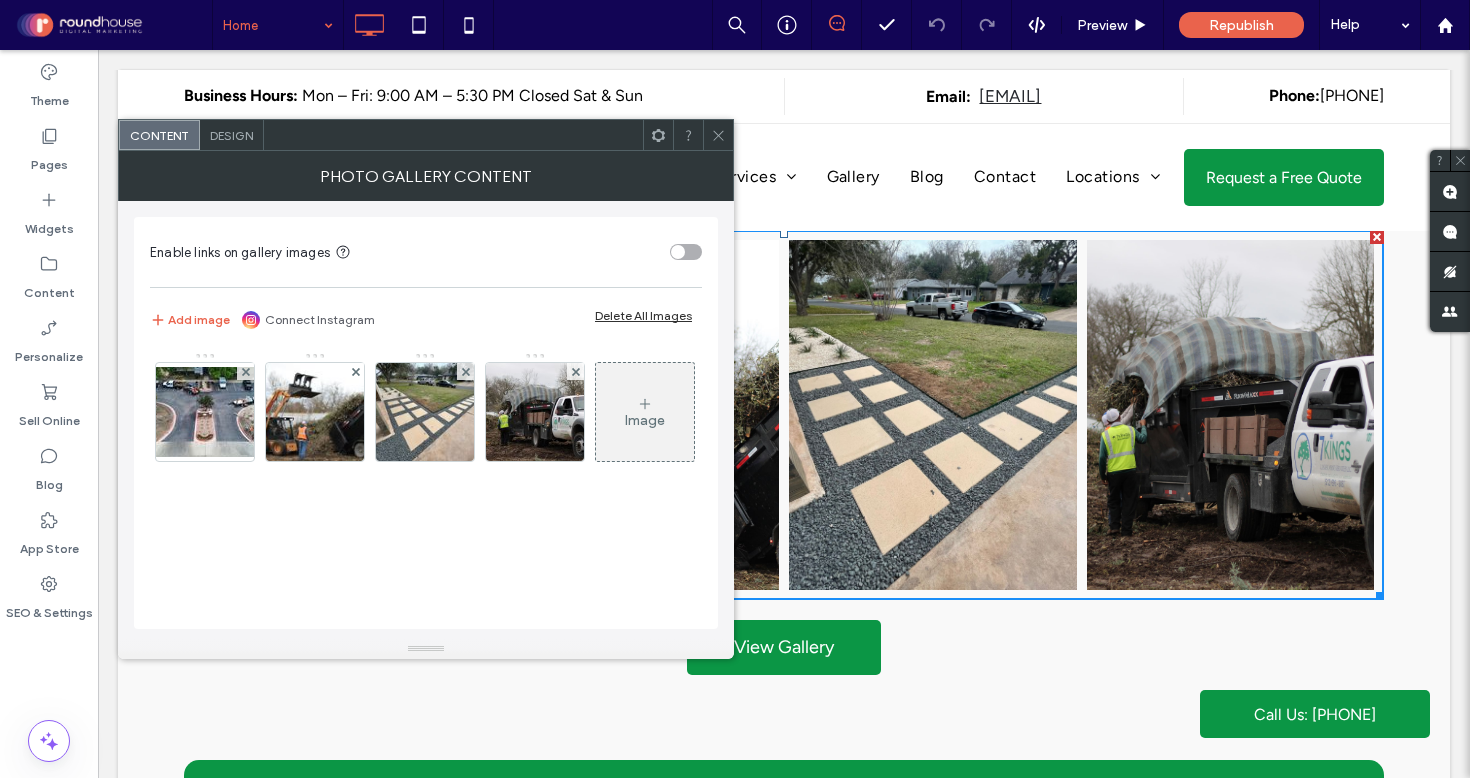 click 